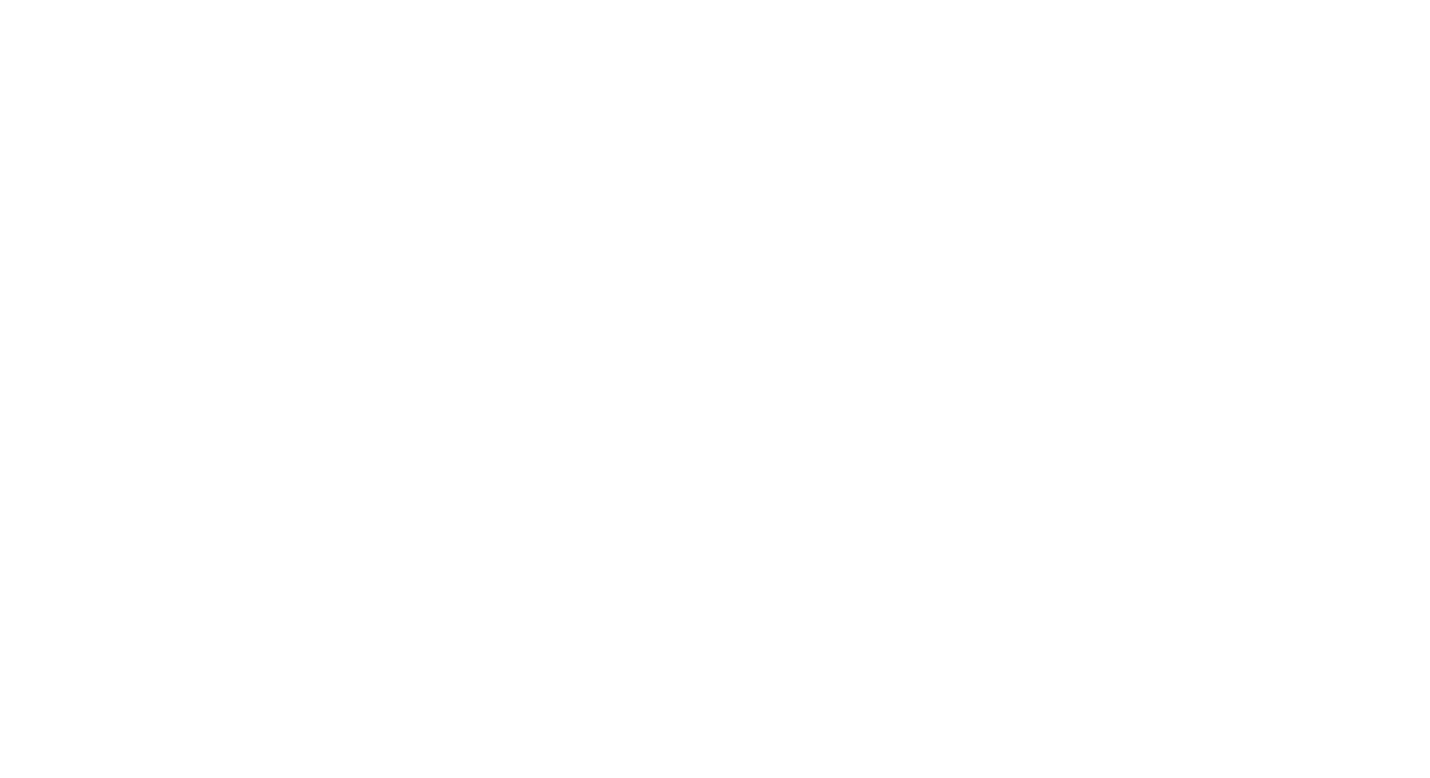 scroll, scrollTop: 0, scrollLeft: 0, axis: both 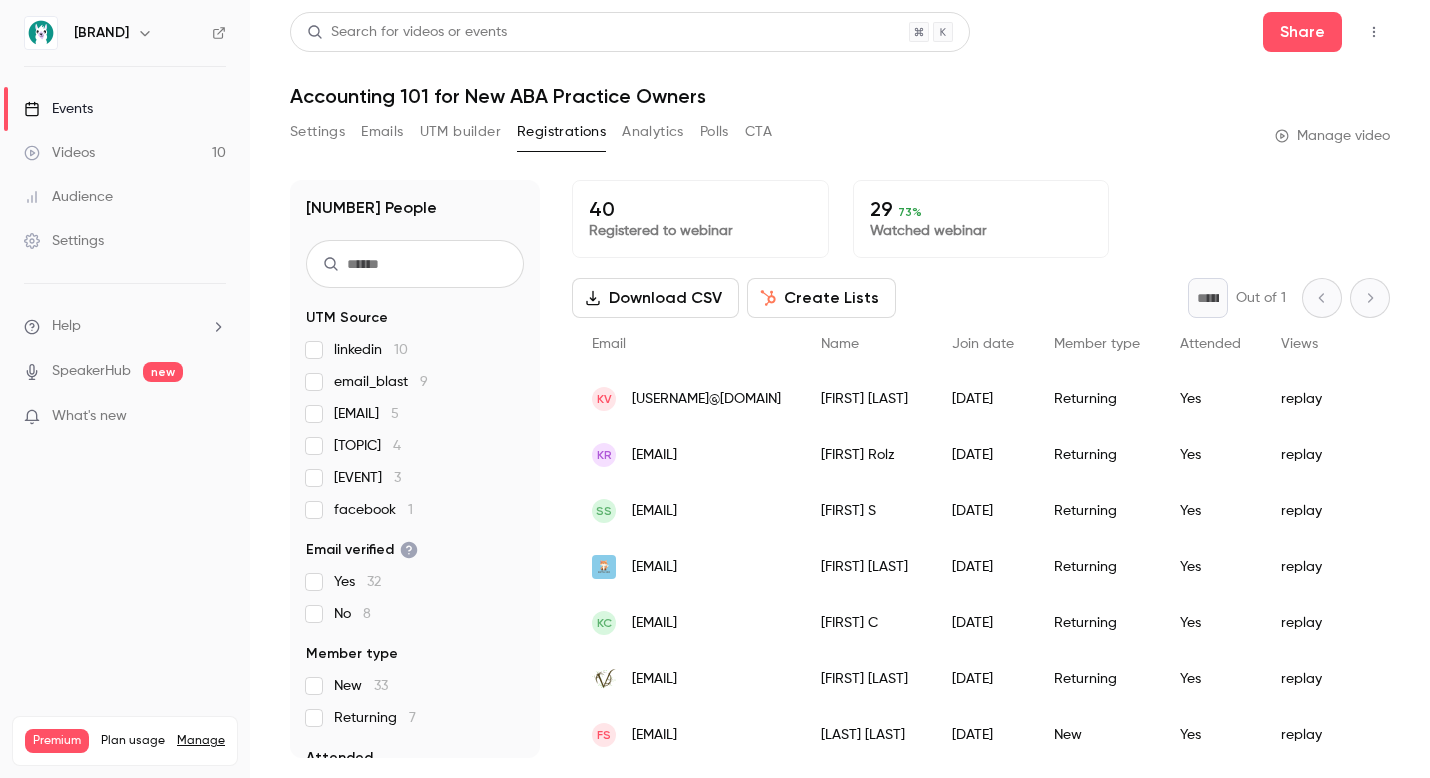 click on "Events" at bounding box center [125, 109] 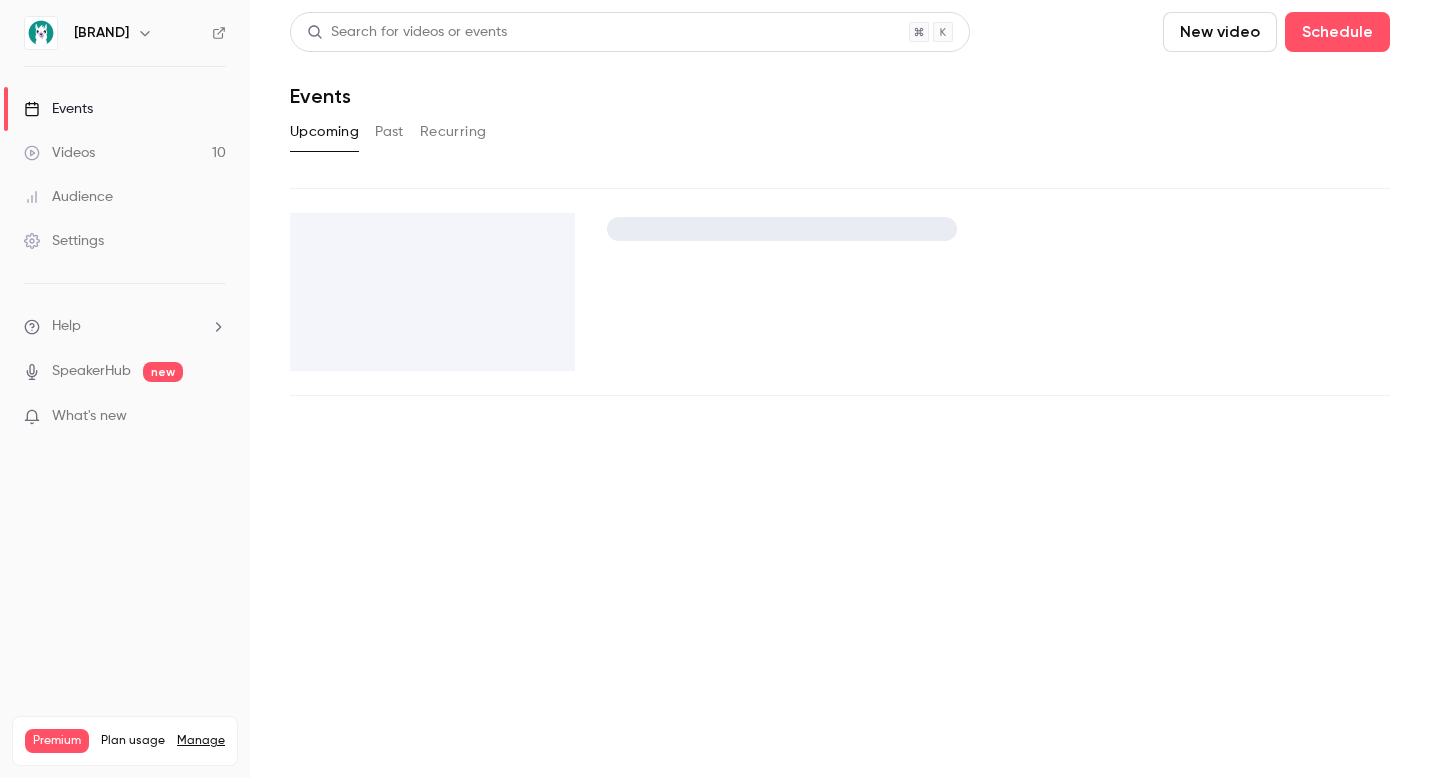 click on "[BRAND]" at bounding box center (101, 33) 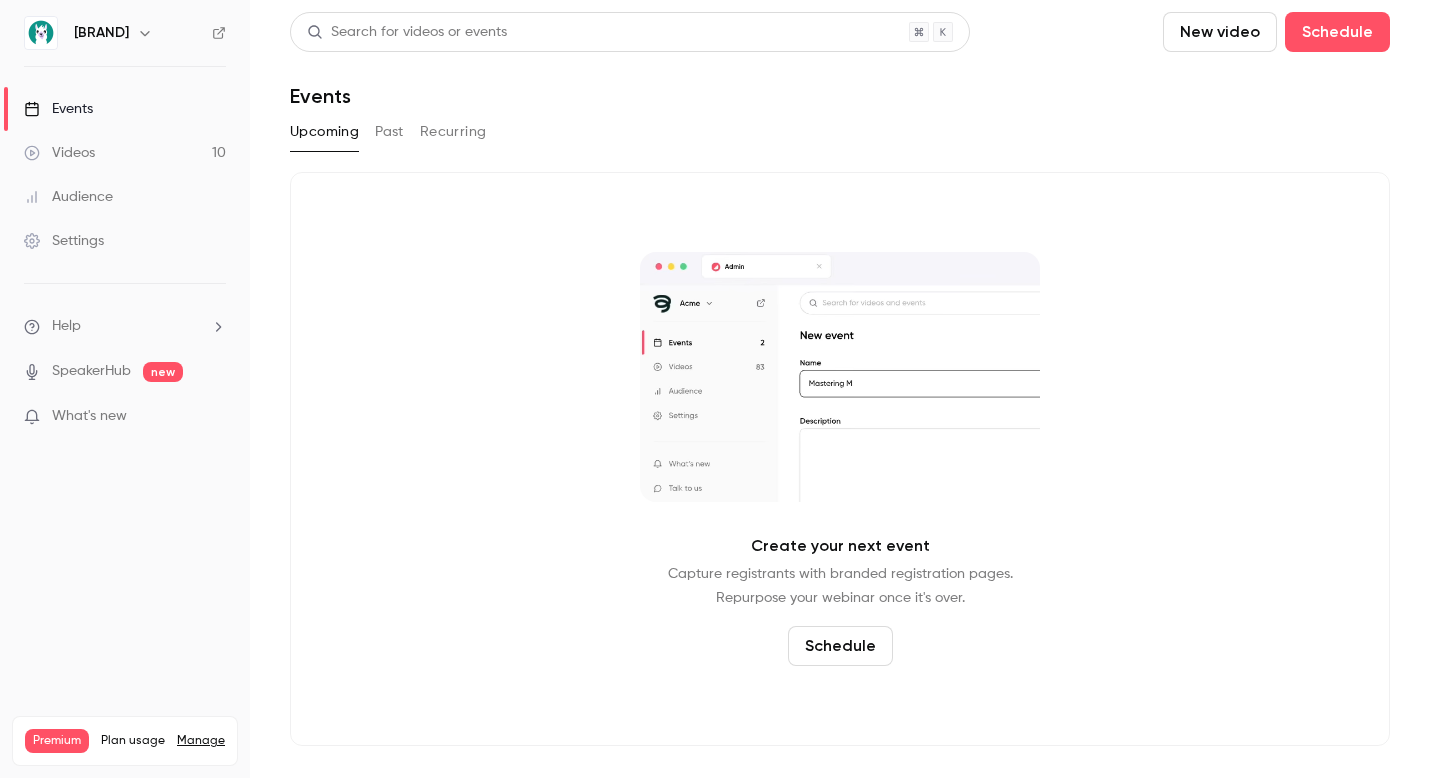 click on "Videos 10" at bounding box center [125, 153] 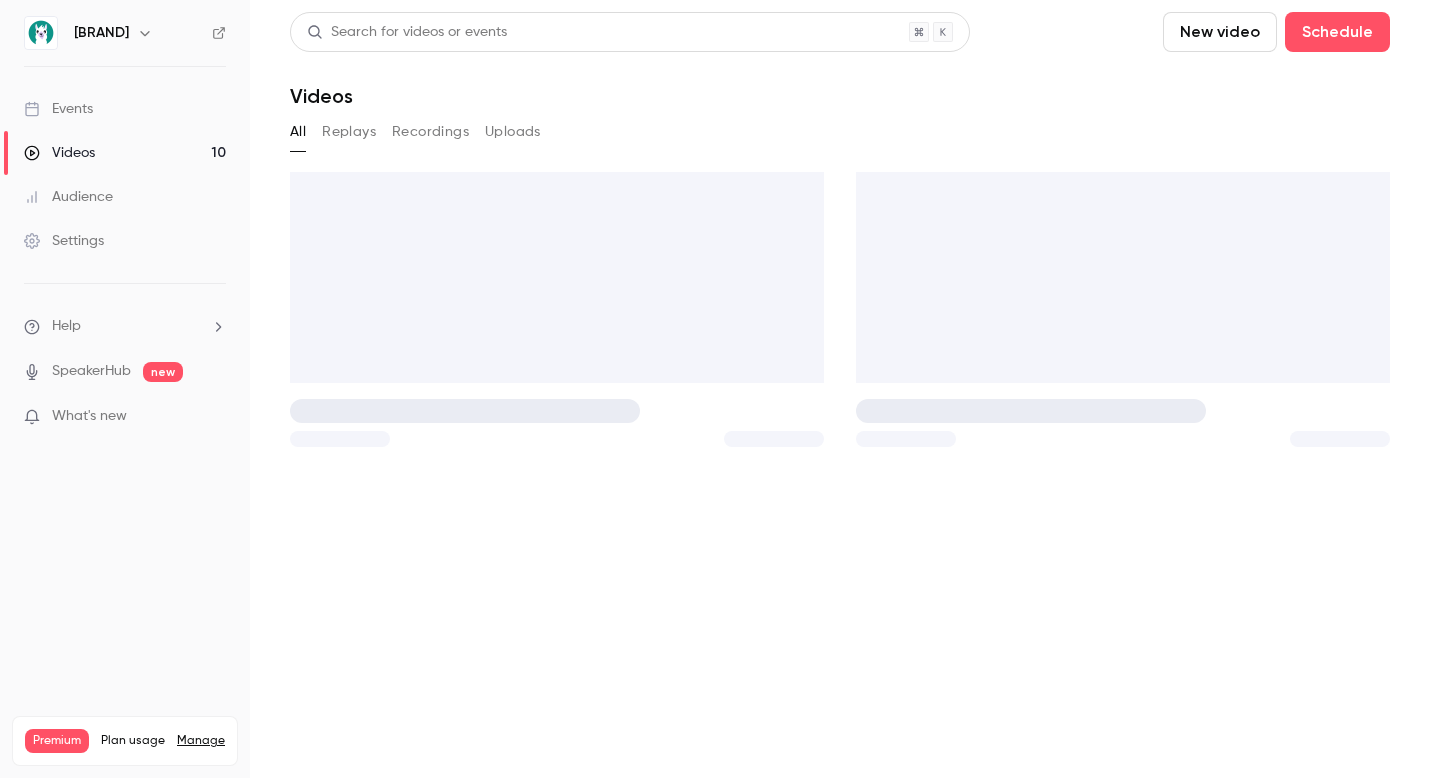 click on "Audience" at bounding box center [68, 197] 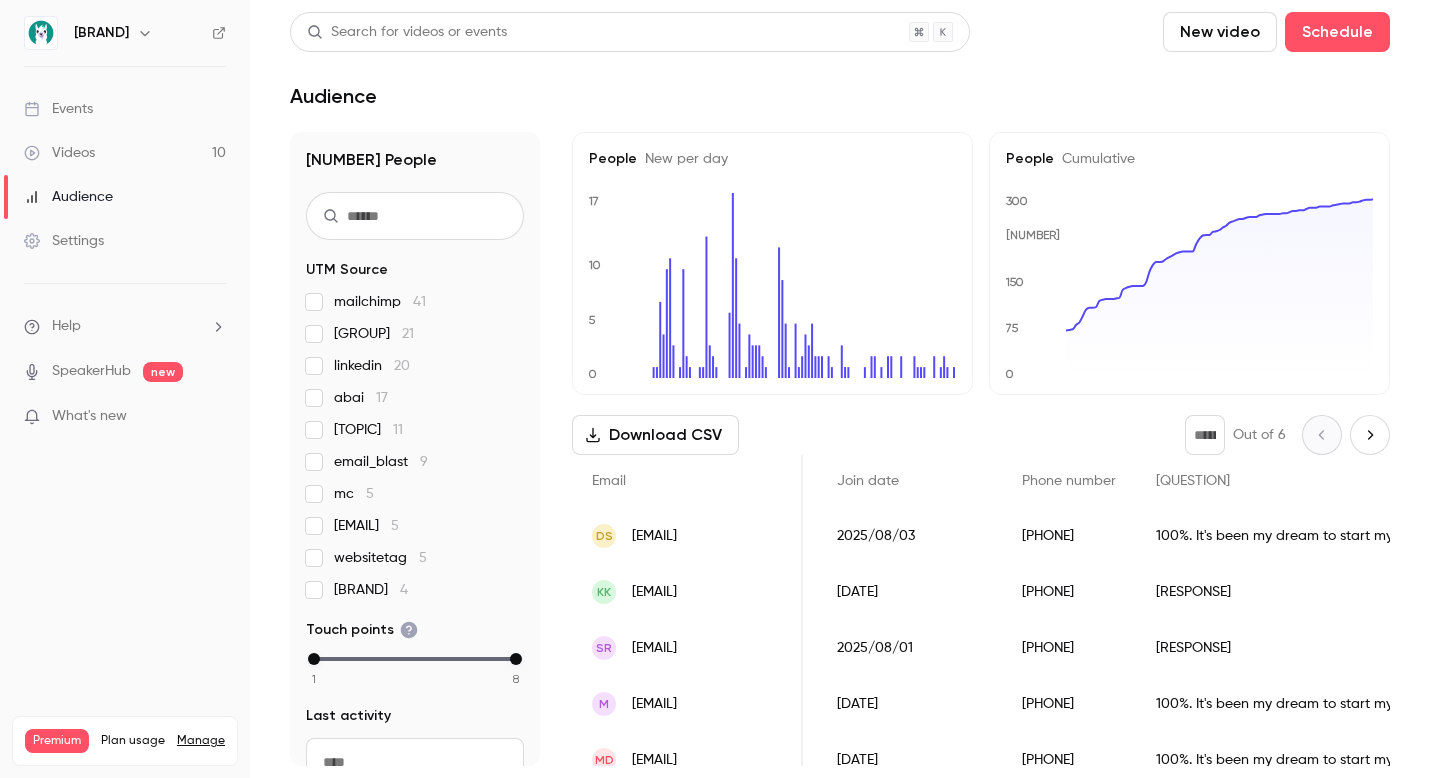 scroll, scrollTop: 0, scrollLeft: 958, axis: horizontal 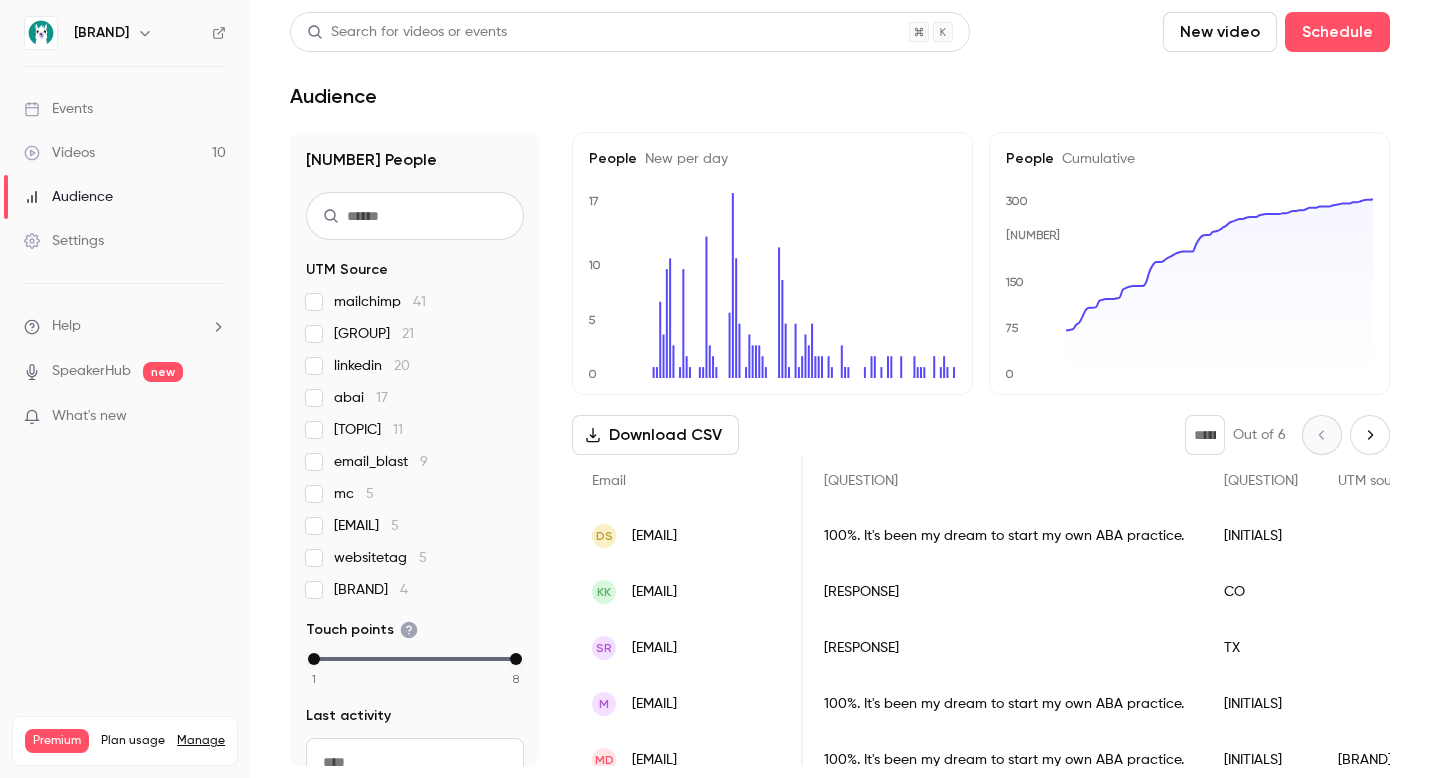 click on "CO" at bounding box center (1261, 592) 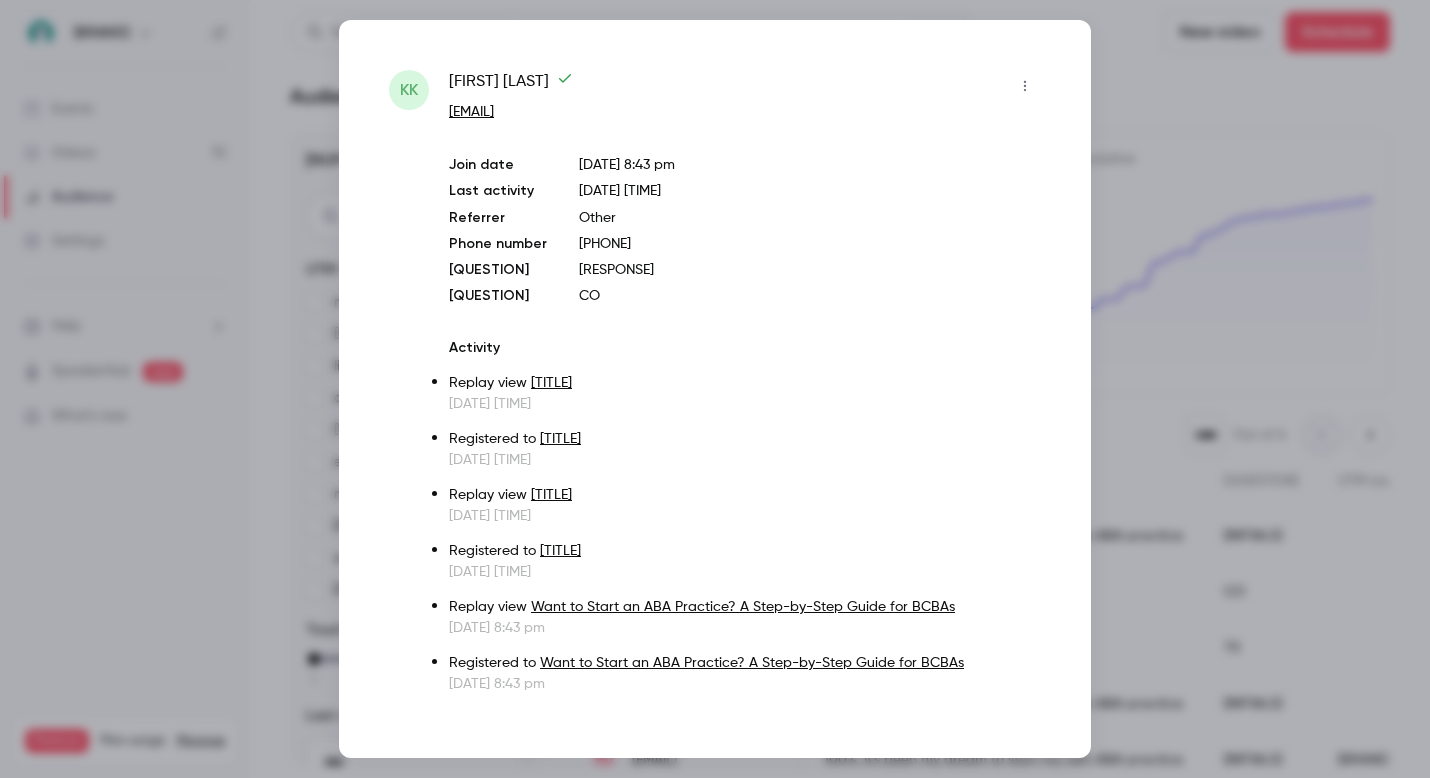 scroll, scrollTop: 35, scrollLeft: 0, axis: vertical 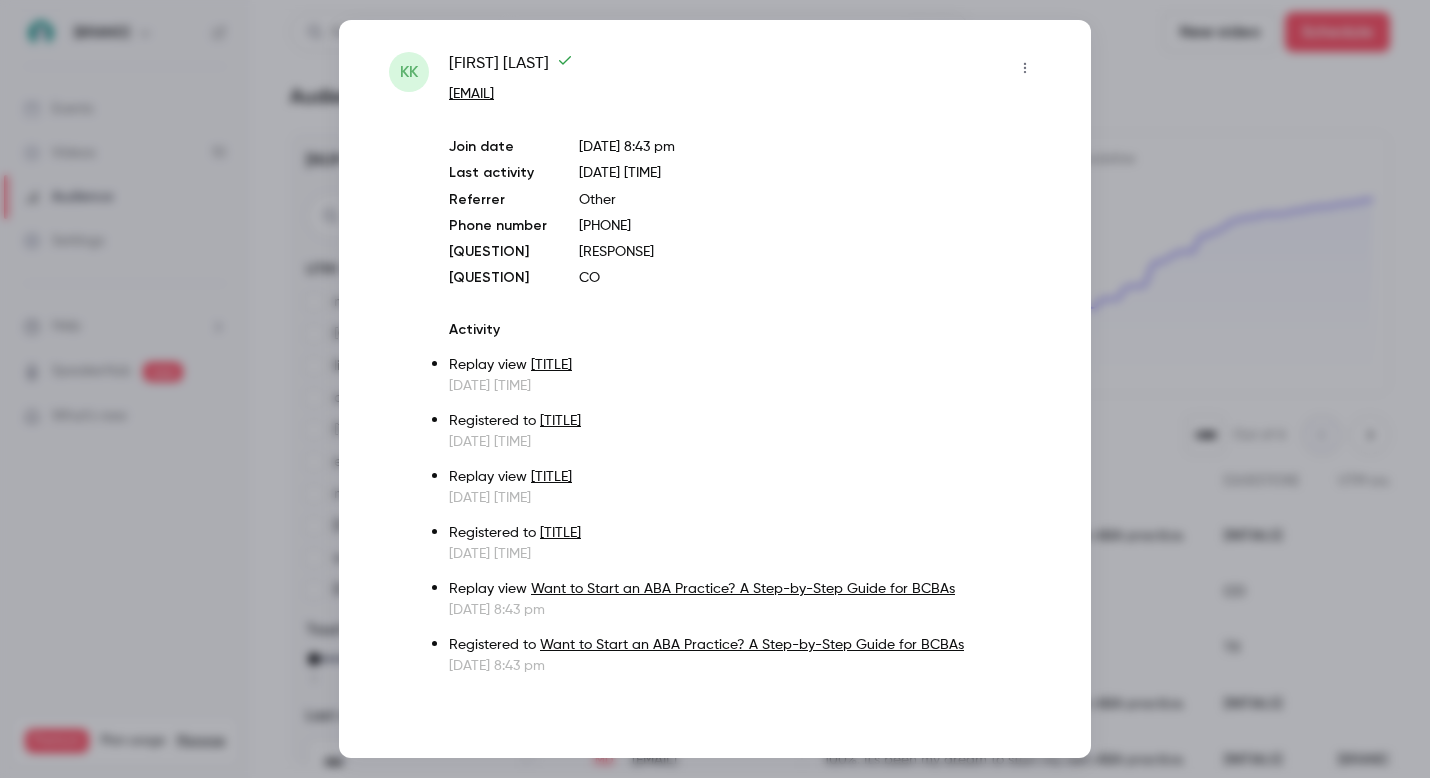 click at bounding box center (715, 389) 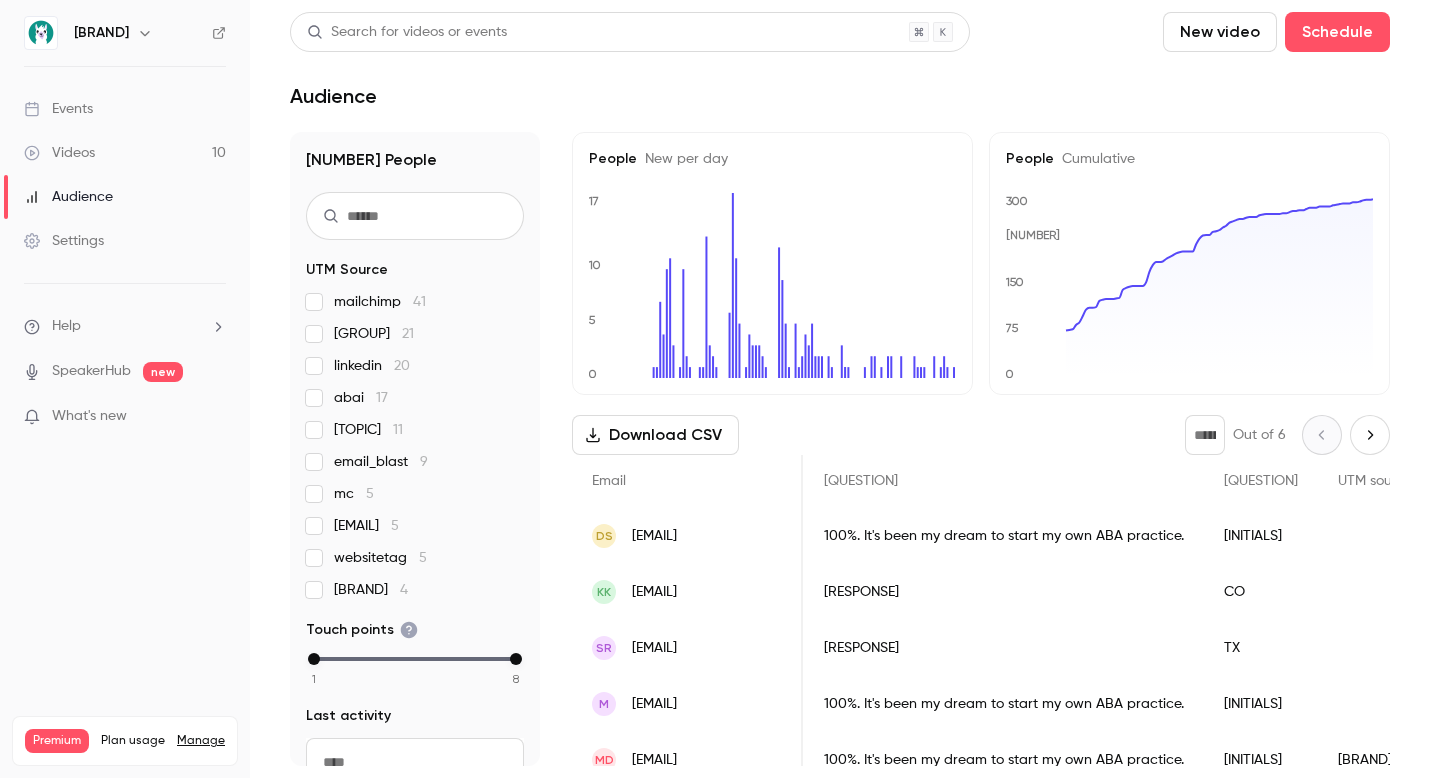 click on "[RESPONSE]" at bounding box center (1004, 592) 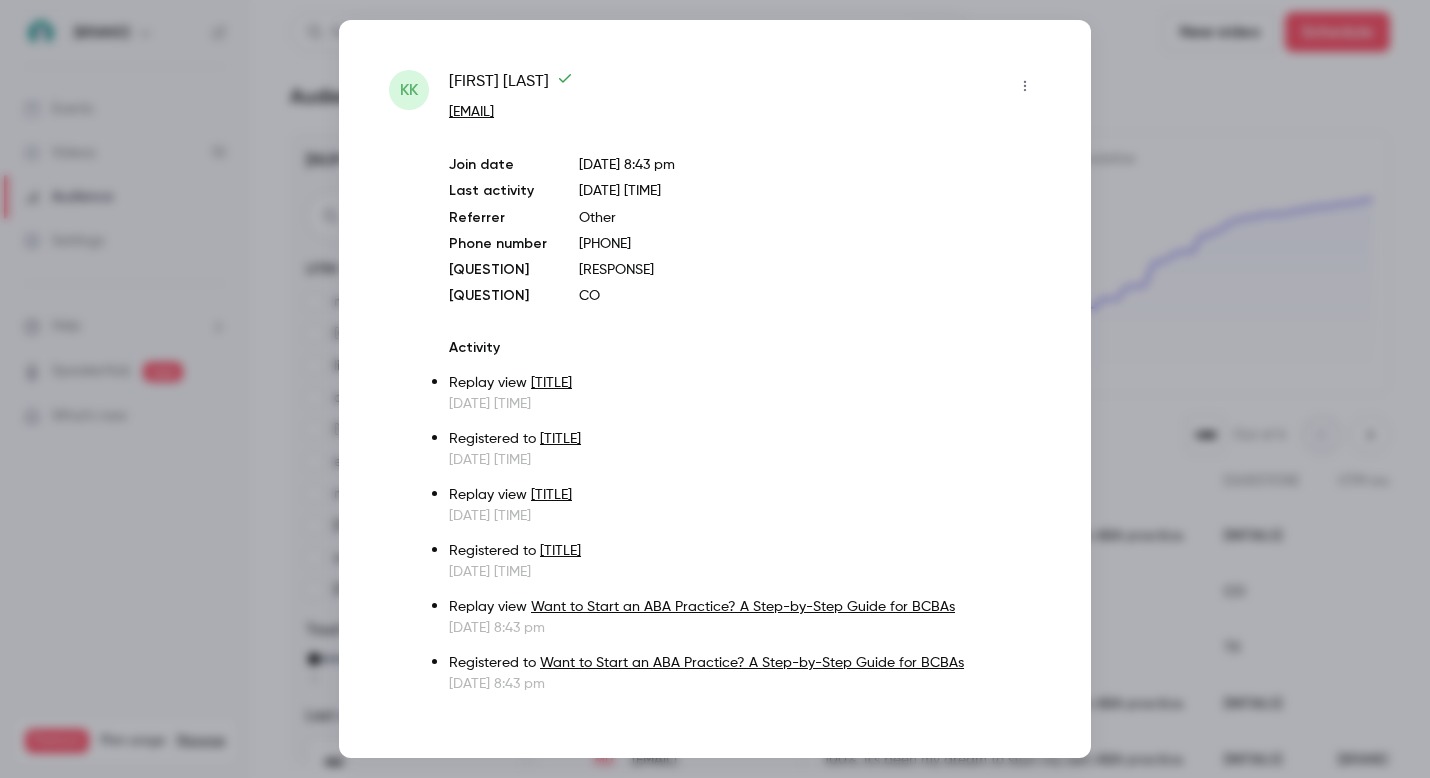 click at bounding box center [715, 389] 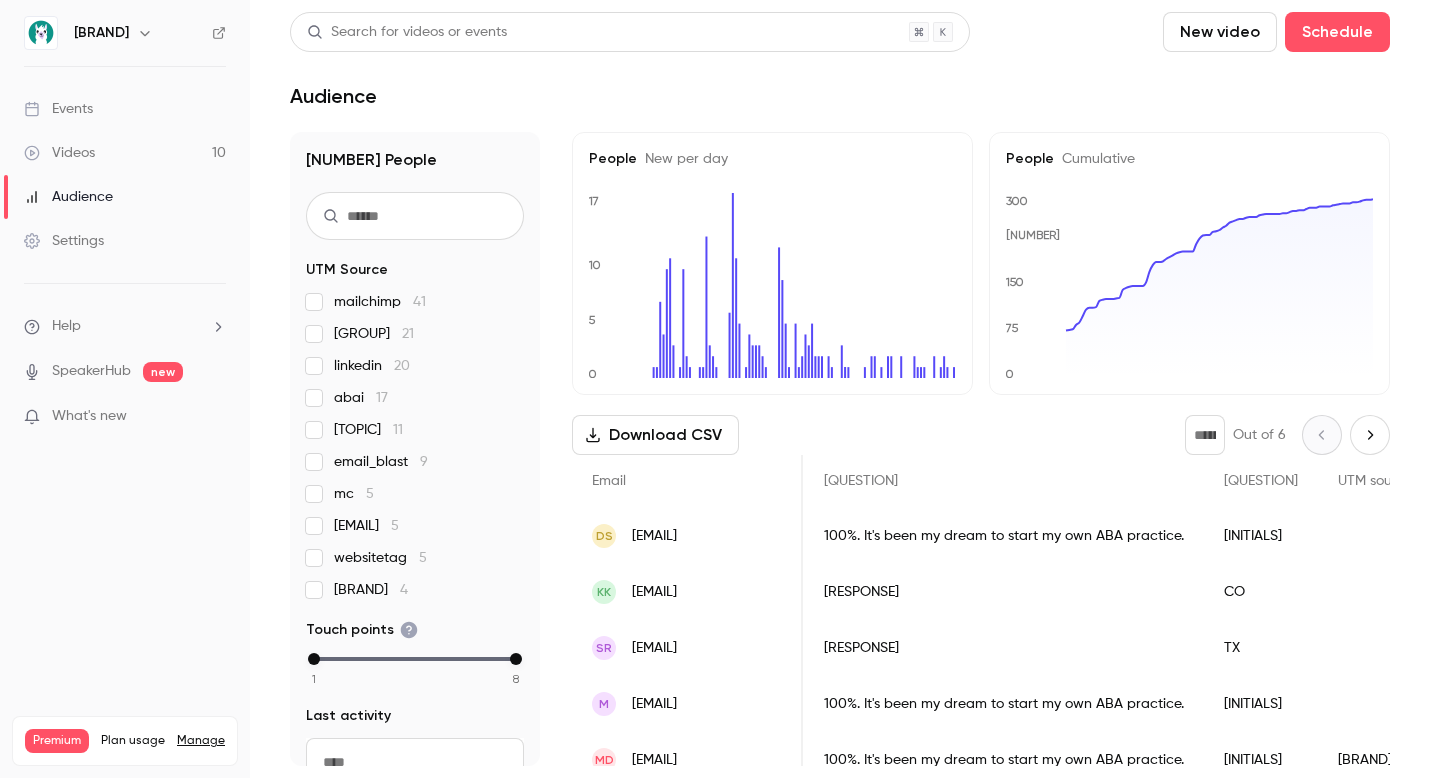 click at bounding box center [145, 33] 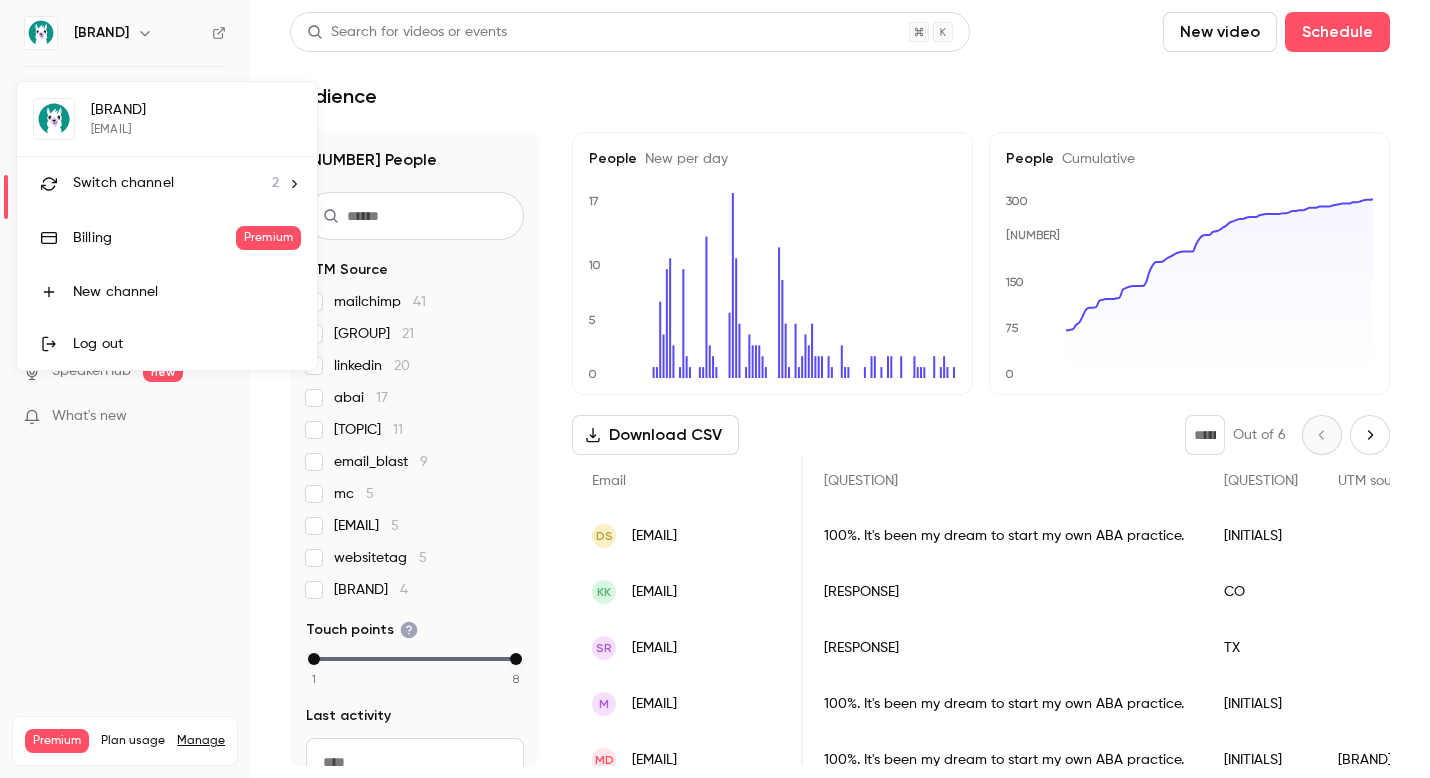 click on "[ACTION]" at bounding box center [167, 183] 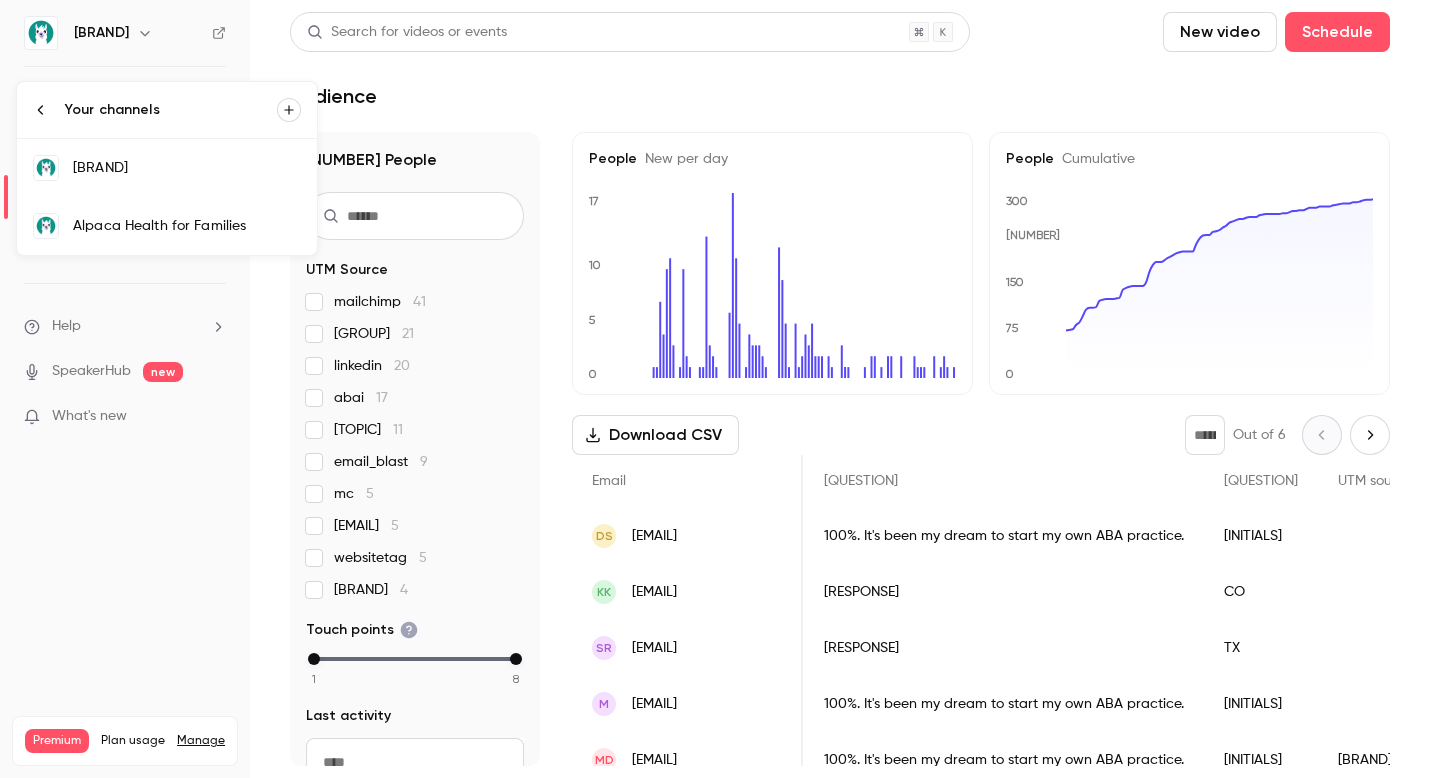 click on "Alpaca Health for Families" at bounding box center (167, 226) 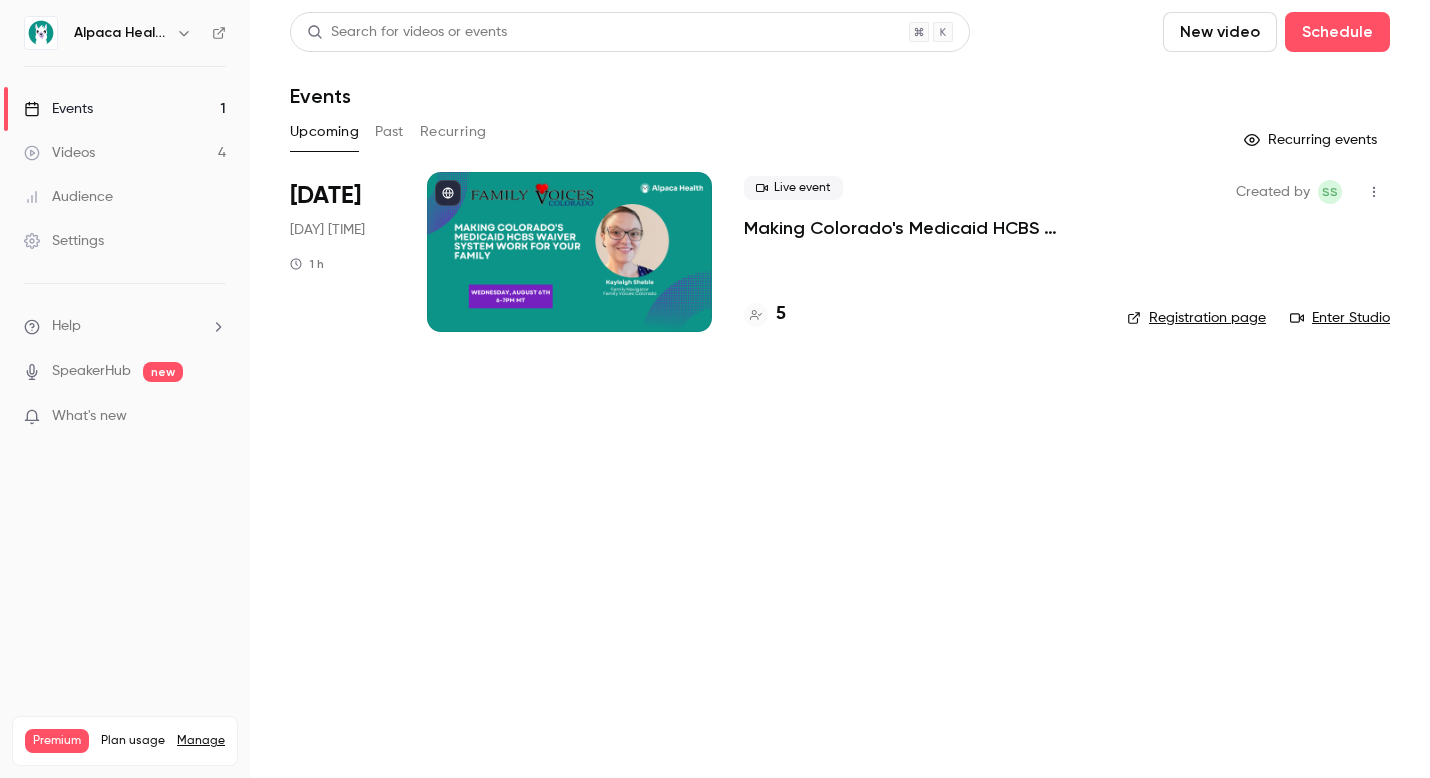 click on "Past" at bounding box center (389, 132) 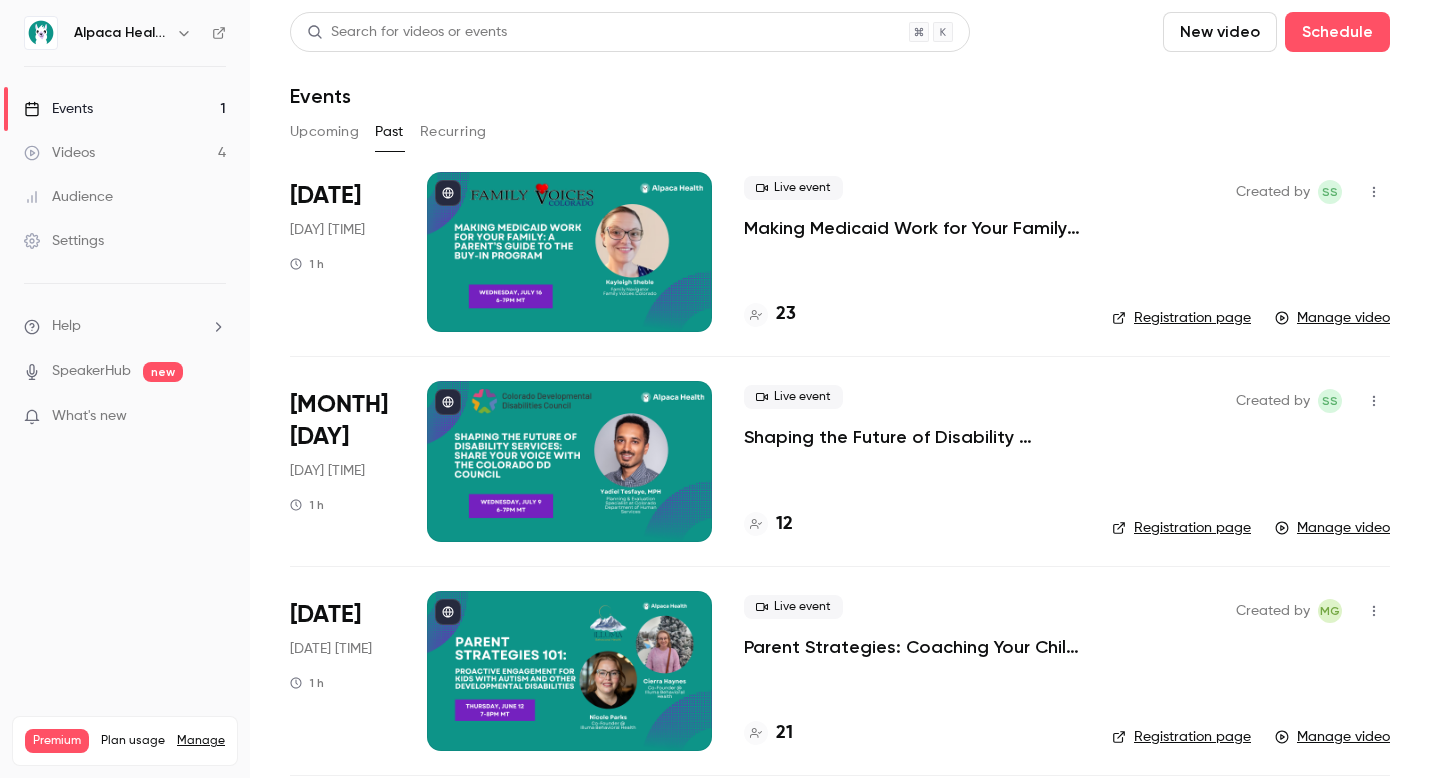 click on "Making Medicaid Work for Your Family: A Parent’s Guide to the Buy-In Program" at bounding box center [912, 228] 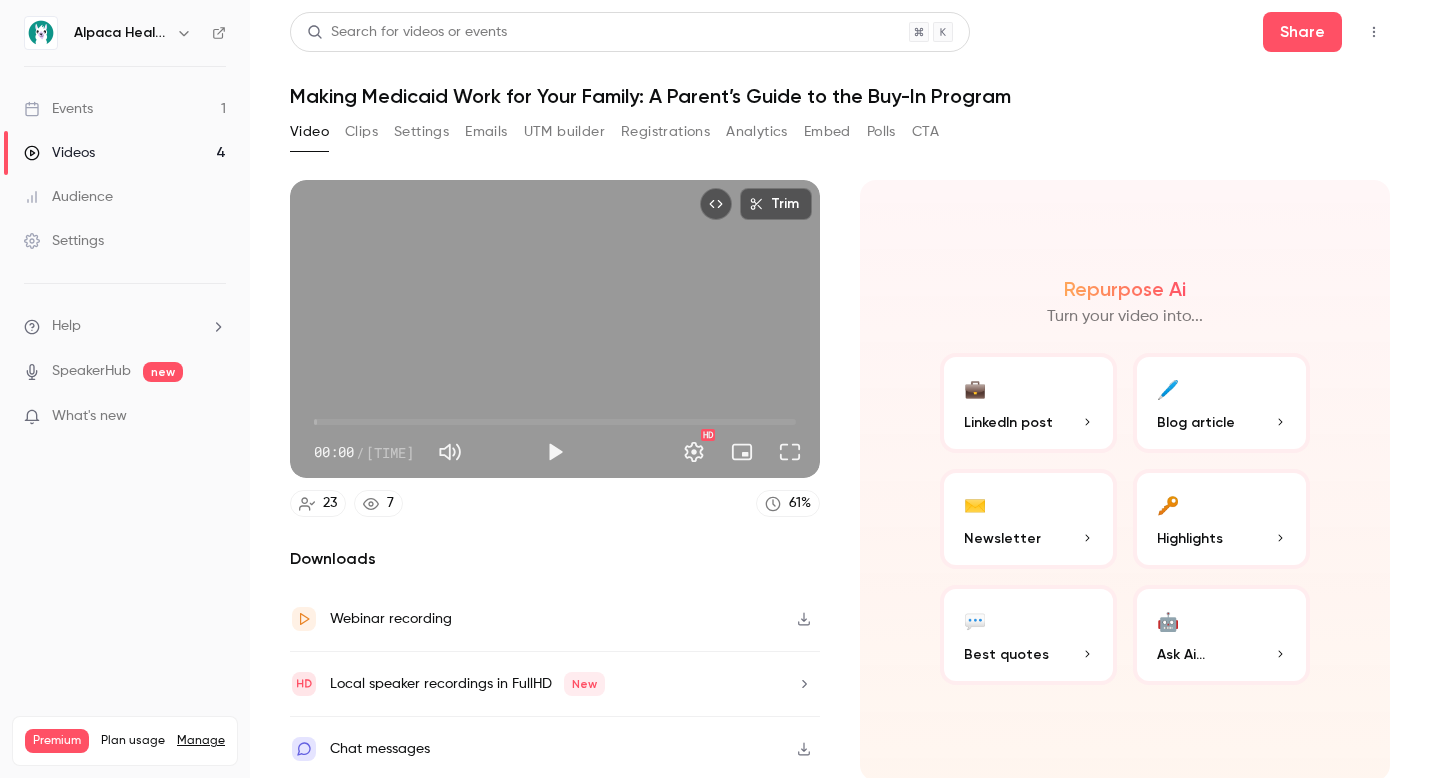 click on "Emails" at bounding box center [486, 132] 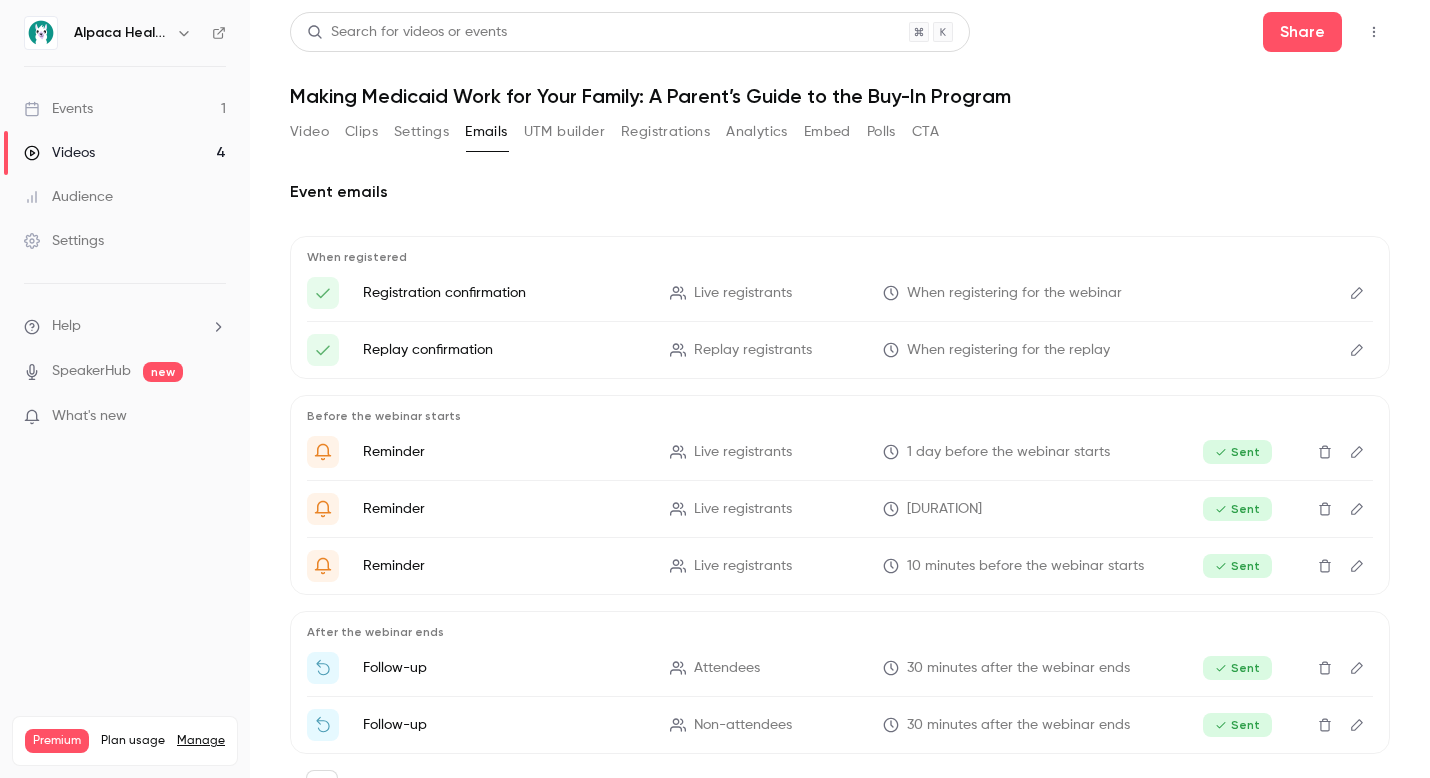 click on "Search for videos or events Share Making Medicaid Work for Your Family: A Parent’s Guide to the Buy-In Program Video Clips Settings Emails UTM builder Registrations Analytics Embed Polls CTA Event emails When registered Registration confirmation Live registrants When registering for the webinar Replay confirmation Replay registrants When registering for the replay Before the webinar starts Reminder Live registrants 1 day before the webinar starts Sent Reminder Live registrants 6 hours before the webinar starts Sent Reminder Live registrants 10 minutes before the webinar starts Sent After the webinar ends Follow-up Attendees 30 minutes after the webinar ends Sent Follow-up Non-attendees 30 minutes after the webinar ends Sent Add email" at bounding box center [840, 389] 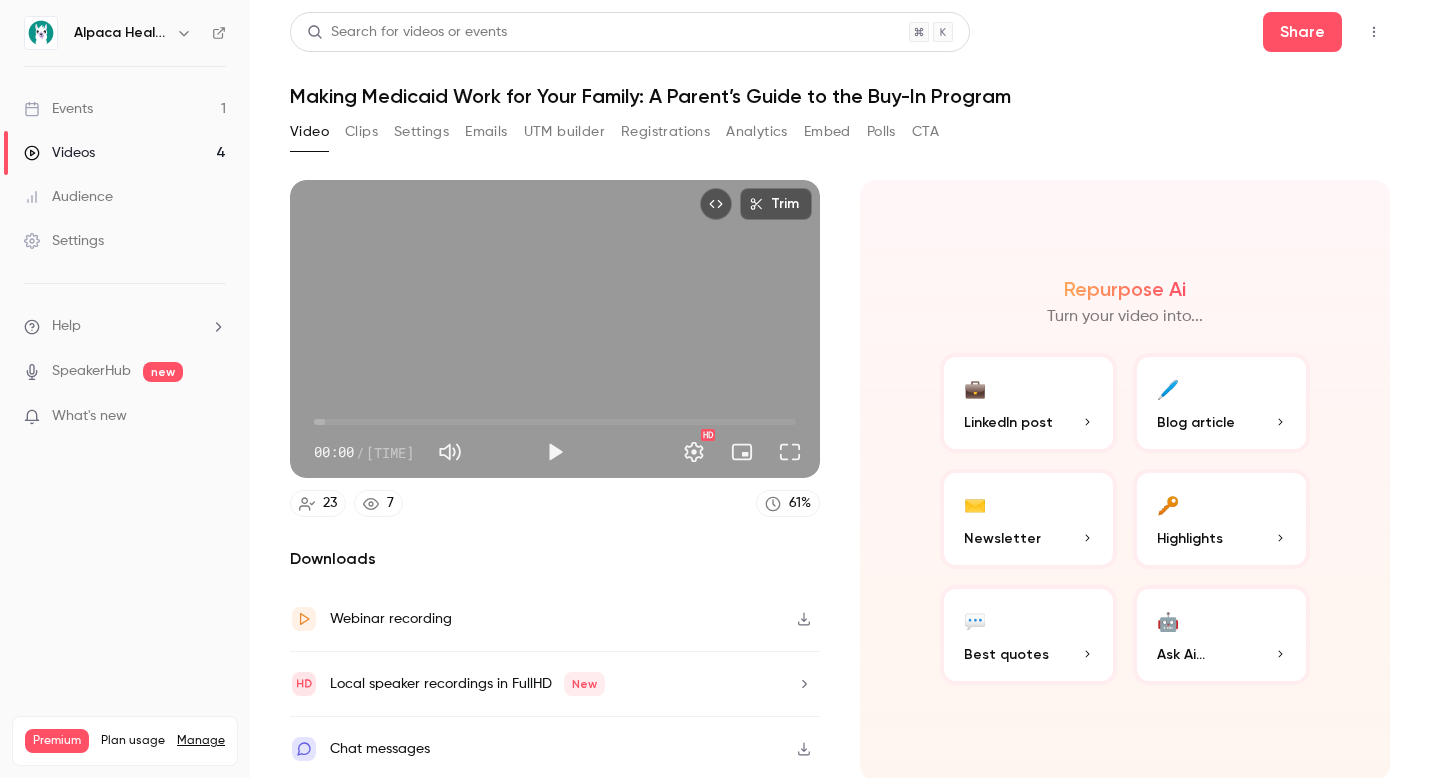 click on "Trim 00:00 00:00 / 42:29 HD" at bounding box center [555, 329] 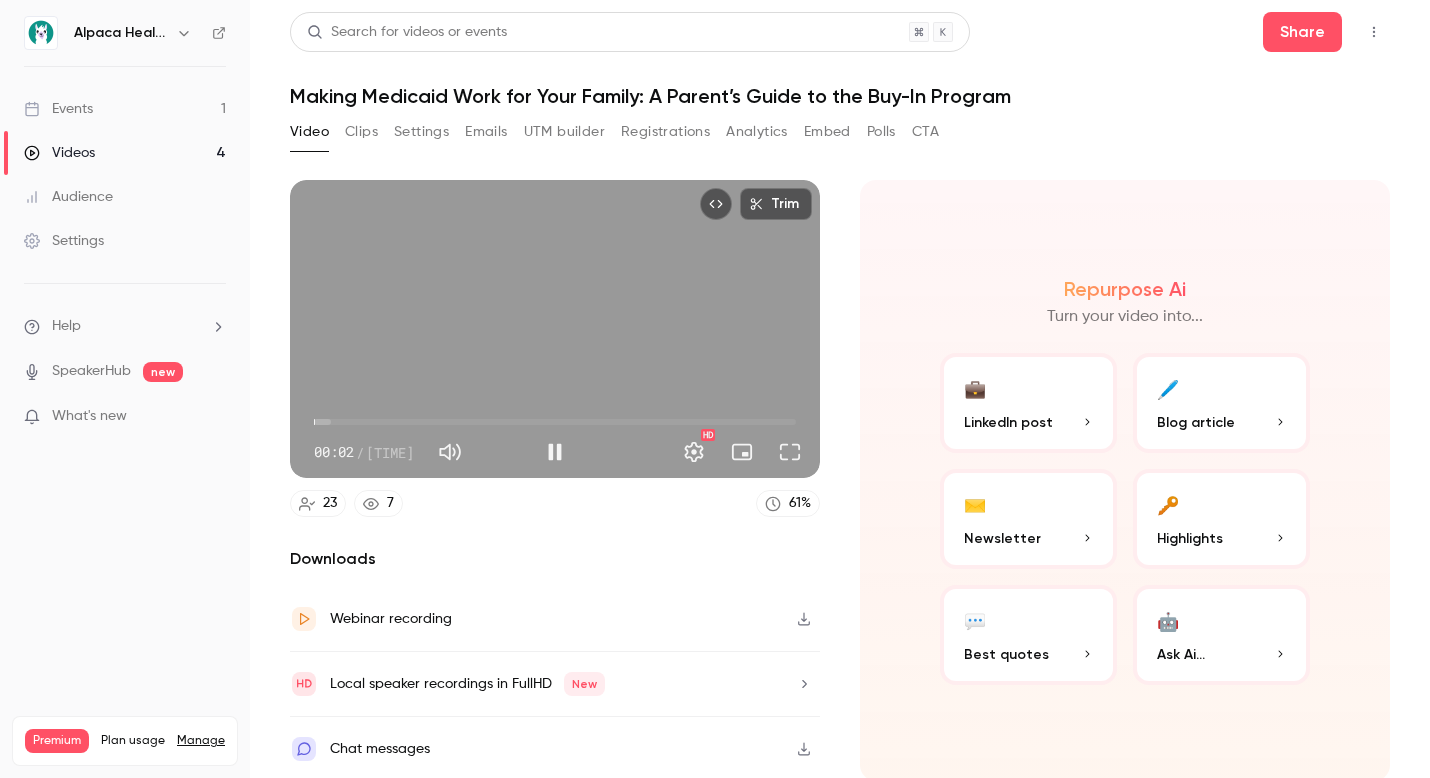 click on "00:02" at bounding box center [555, 422] 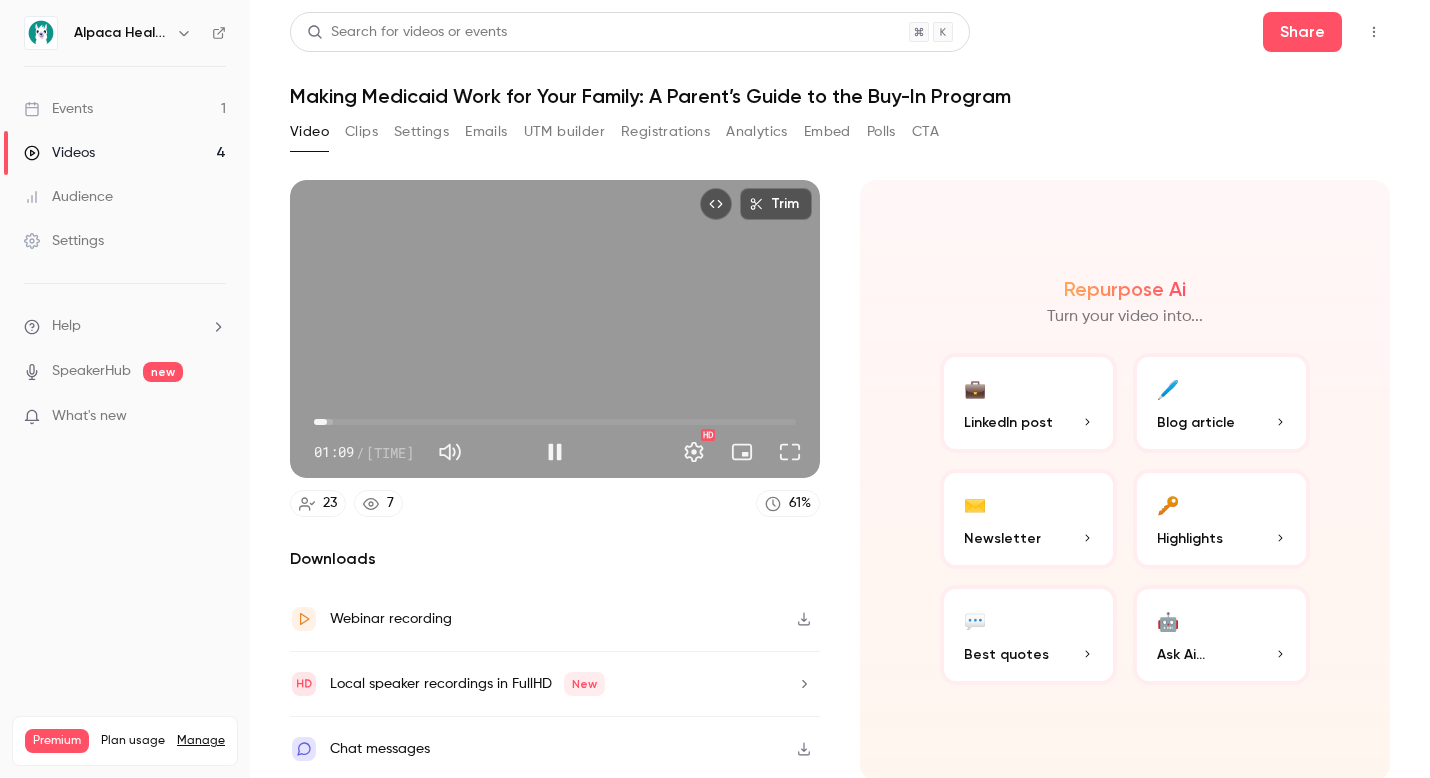 click on "01:09" at bounding box center (555, 422) 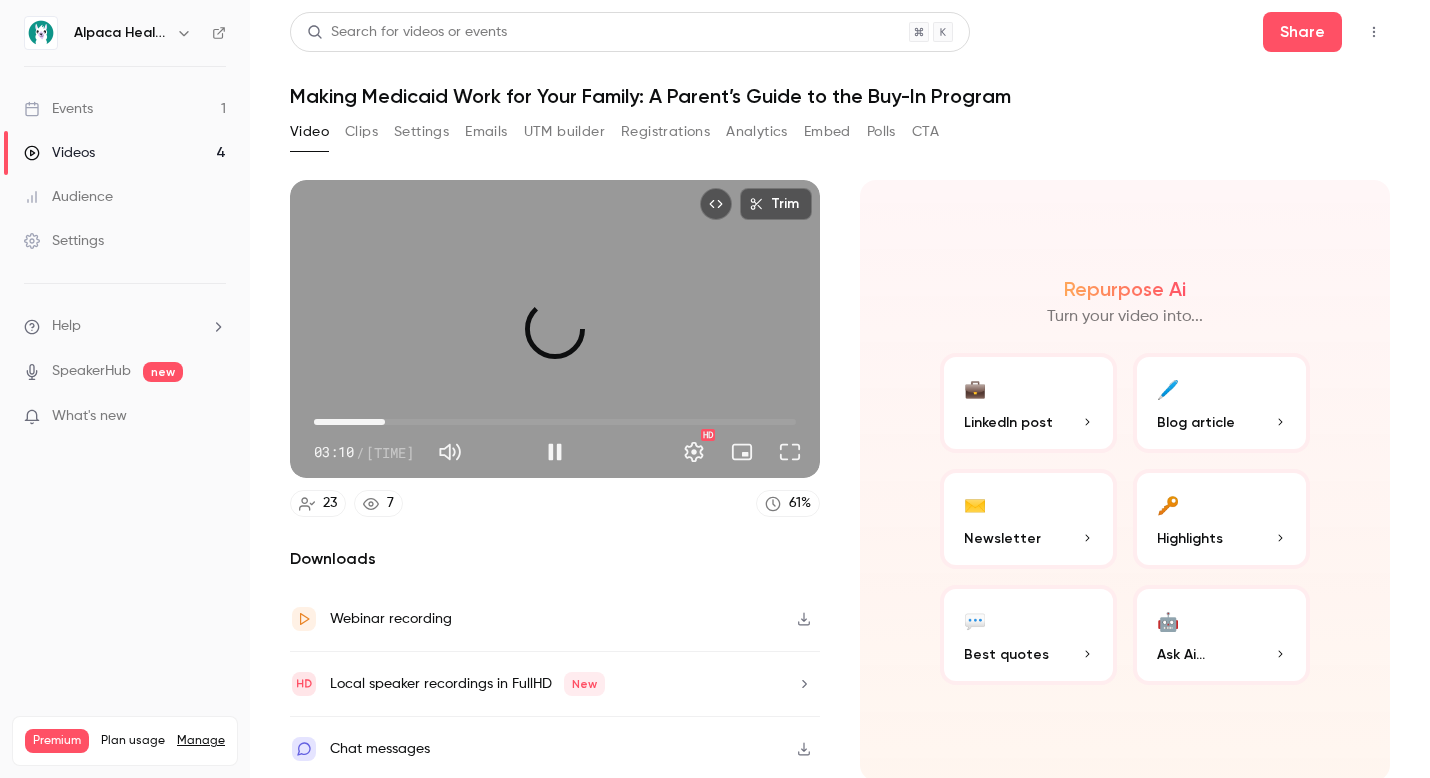 click on "06:15" at bounding box center [555, 422] 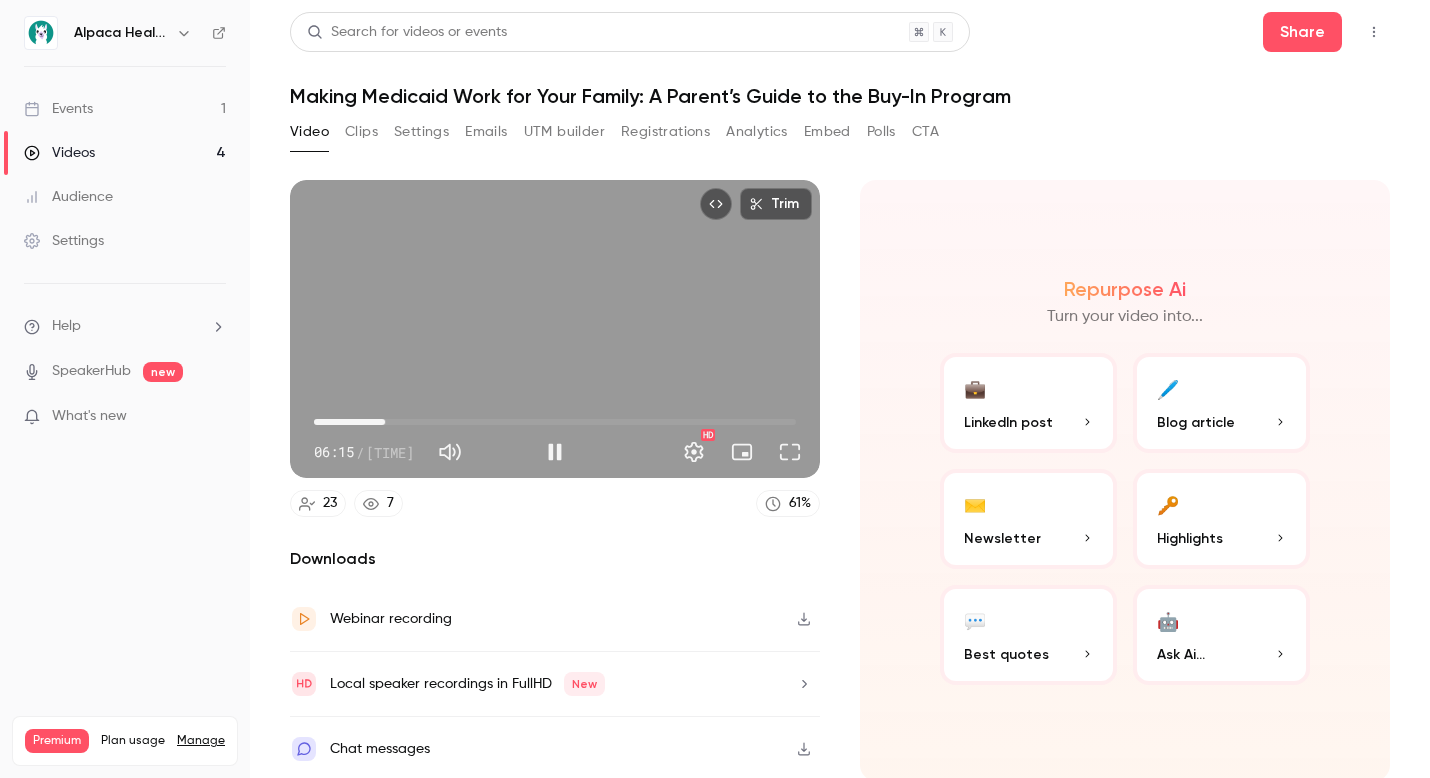 click on "Trim 06:15 06:15 / 42:29 HD" at bounding box center (555, 329) 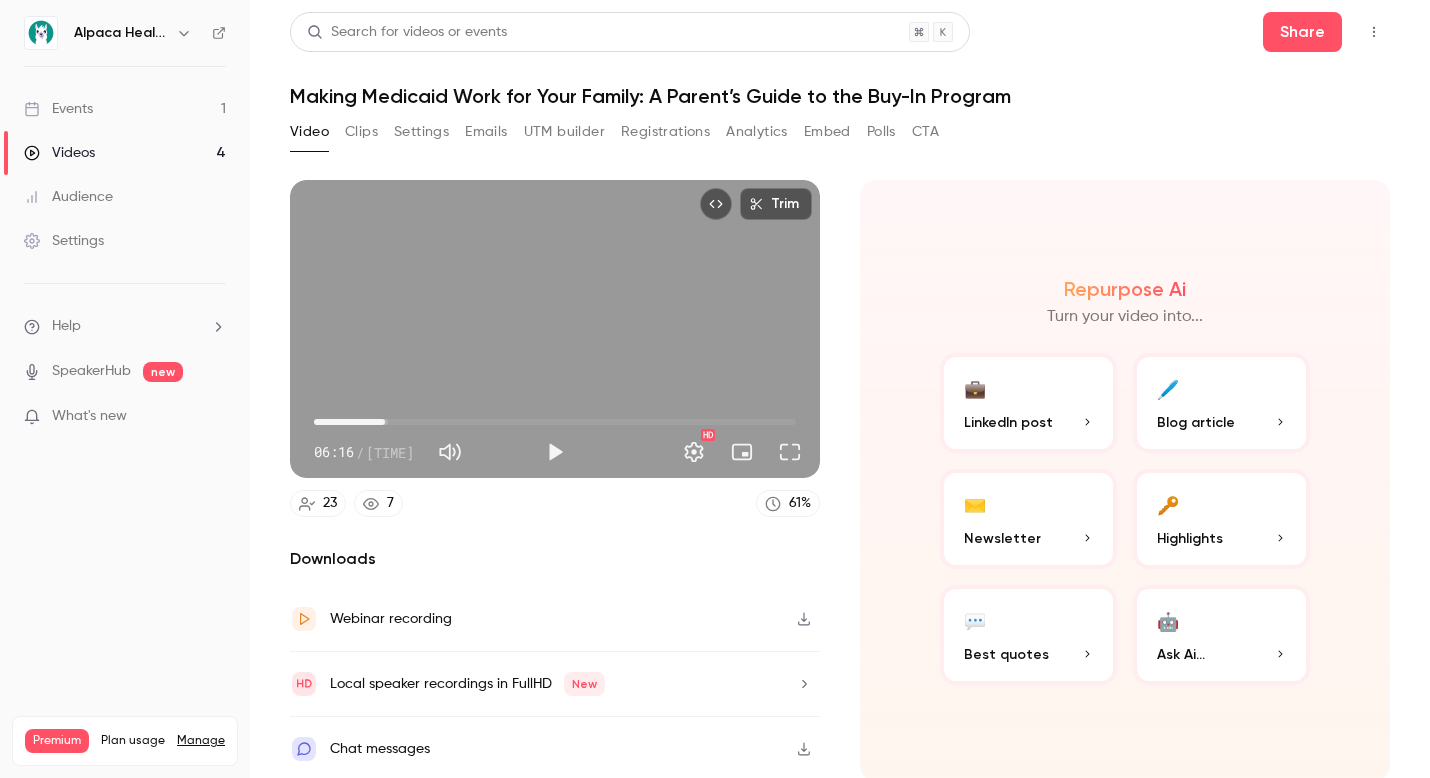 click on "Emails" at bounding box center [486, 132] 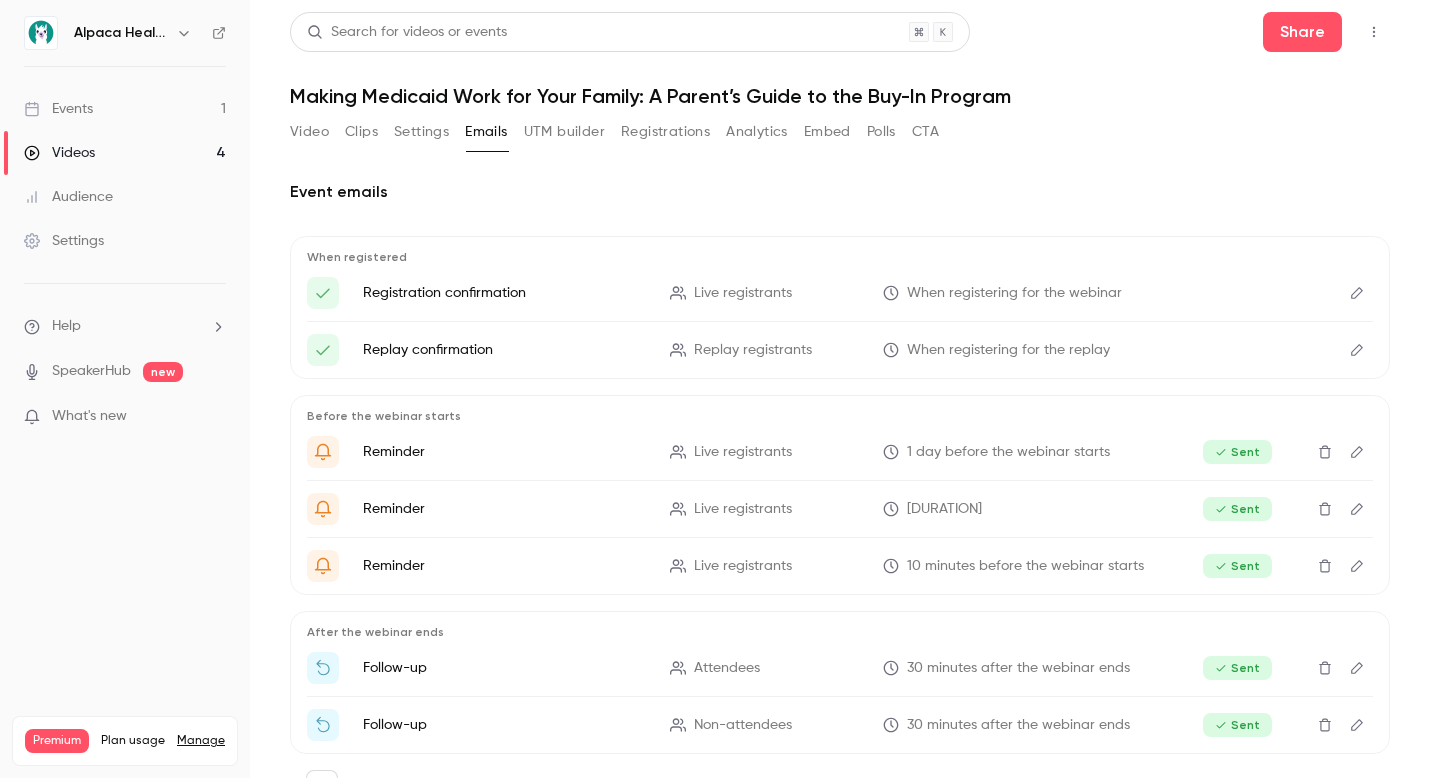 click on "UTM builder" at bounding box center [564, 132] 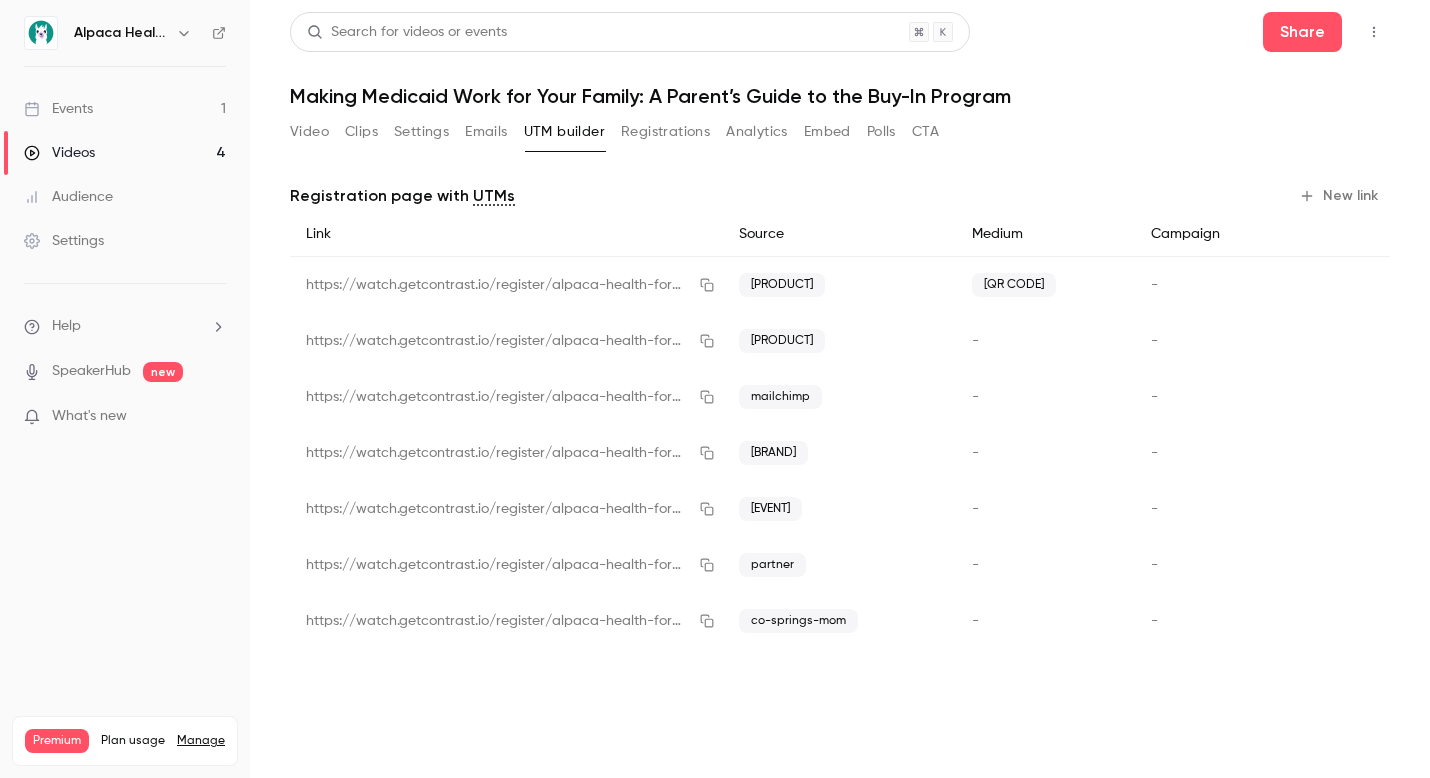 click on "New link" at bounding box center [1340, 196] 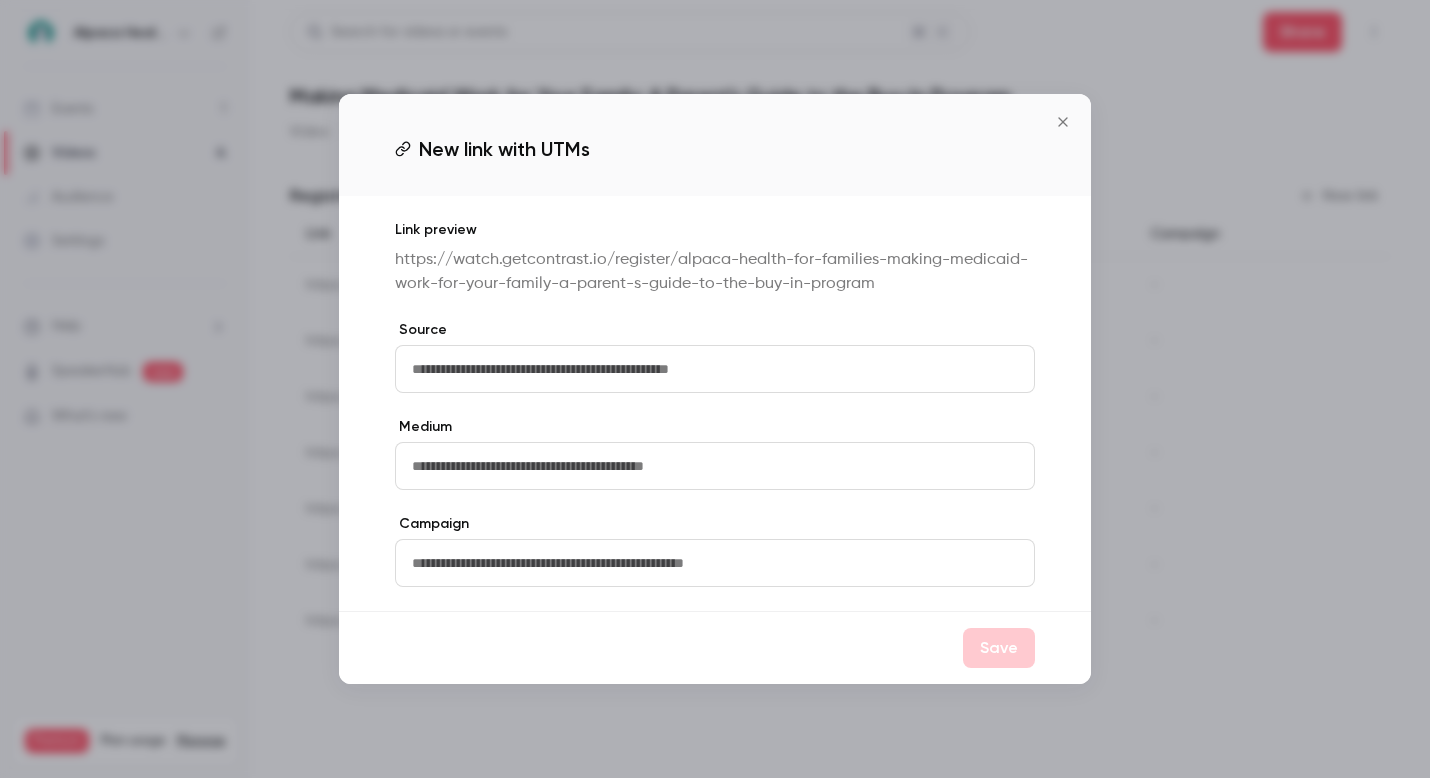 click at bounding box center [715, 369] 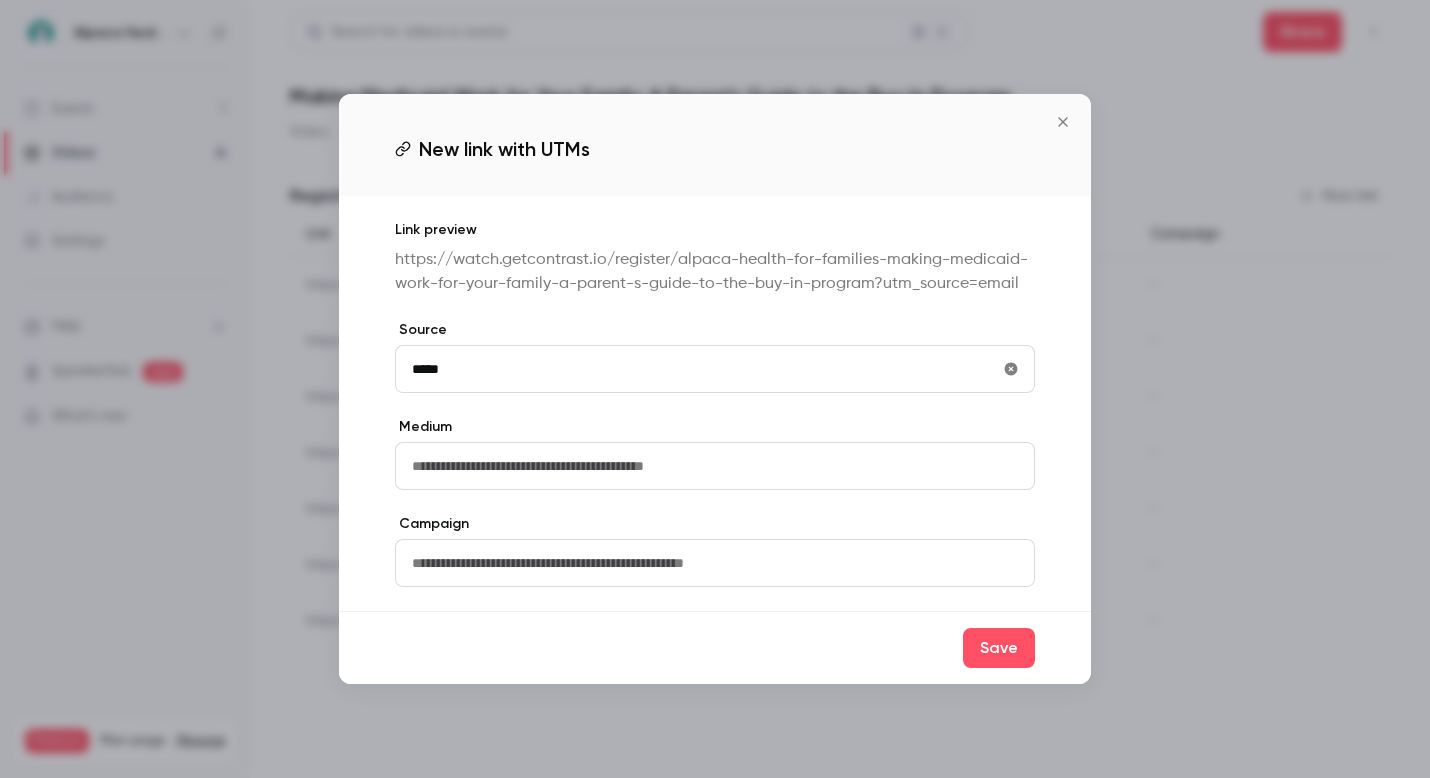 type on "*****" 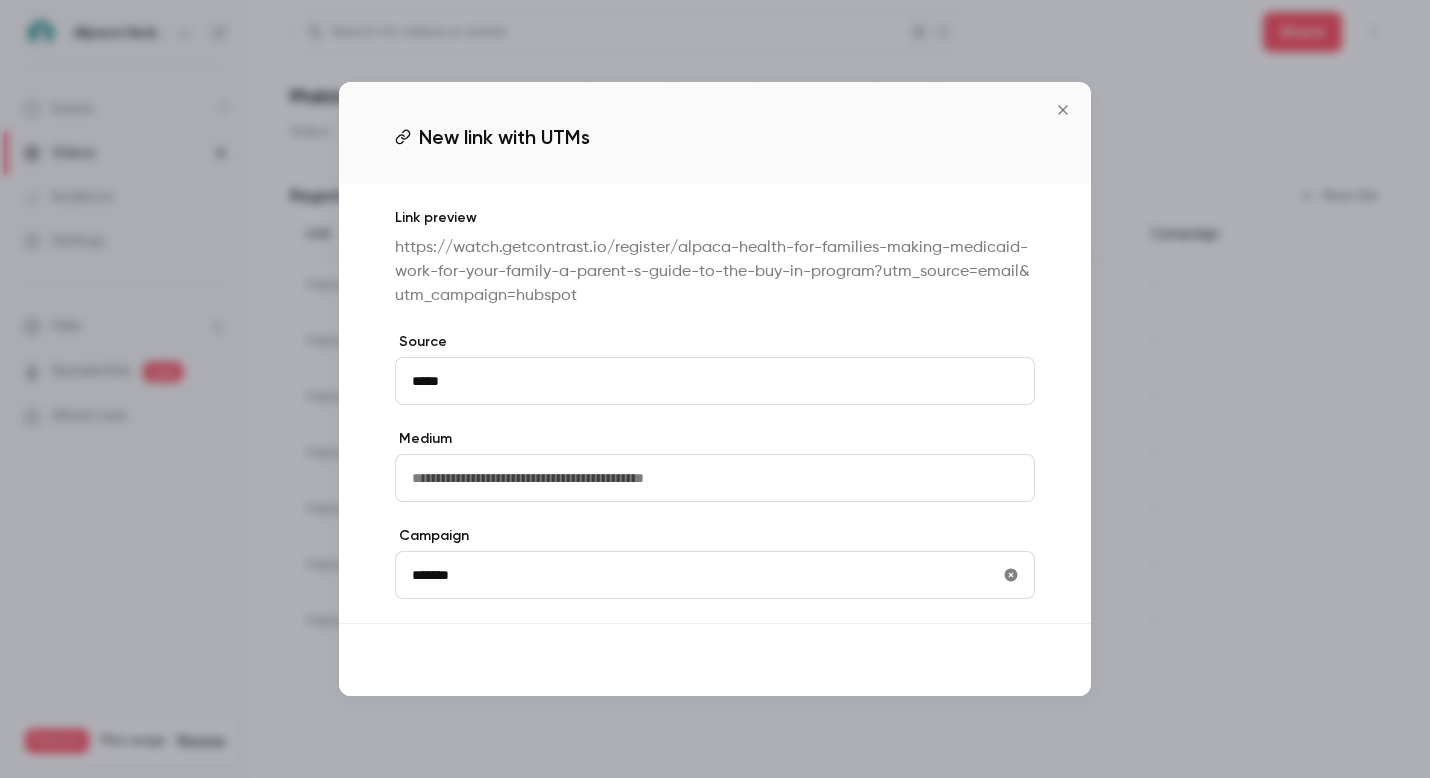 type on "*******" 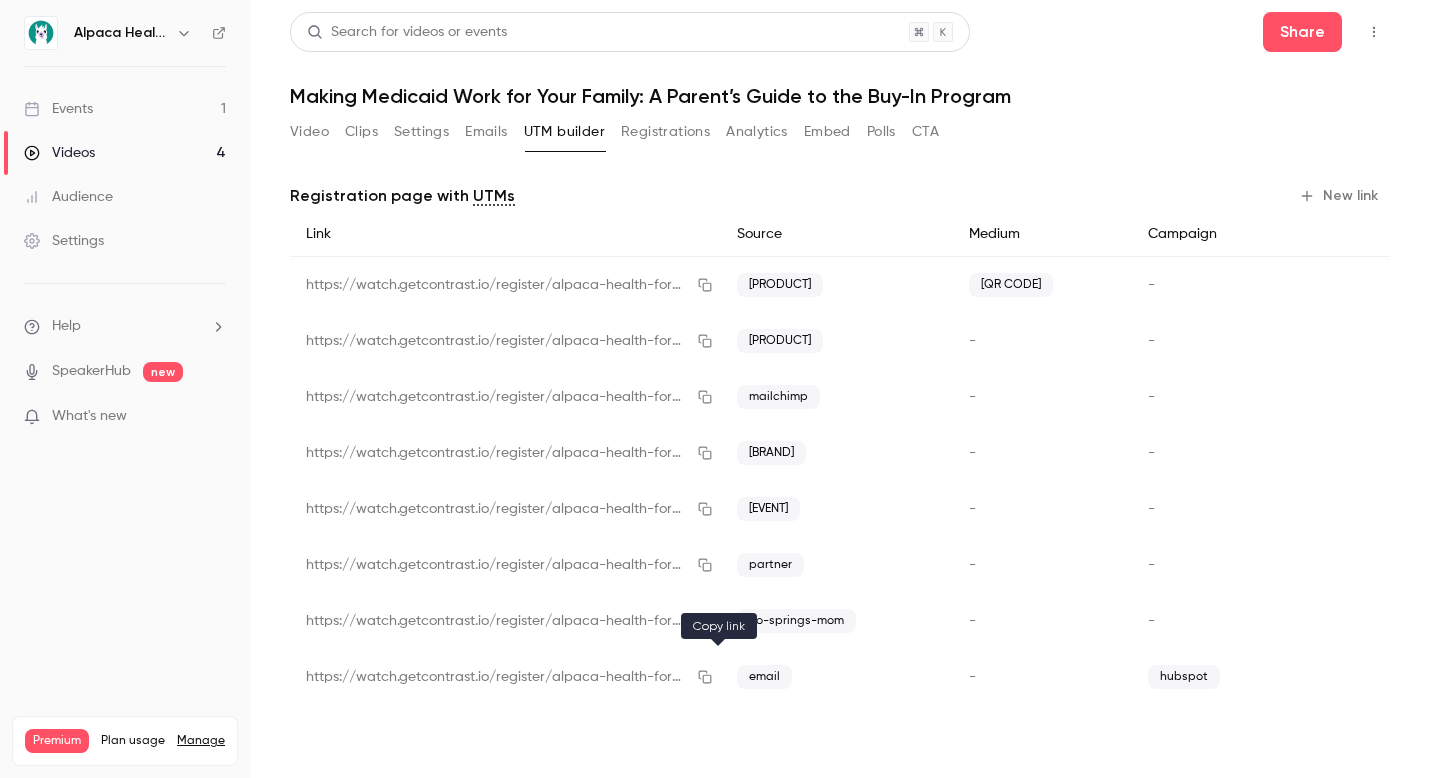 click 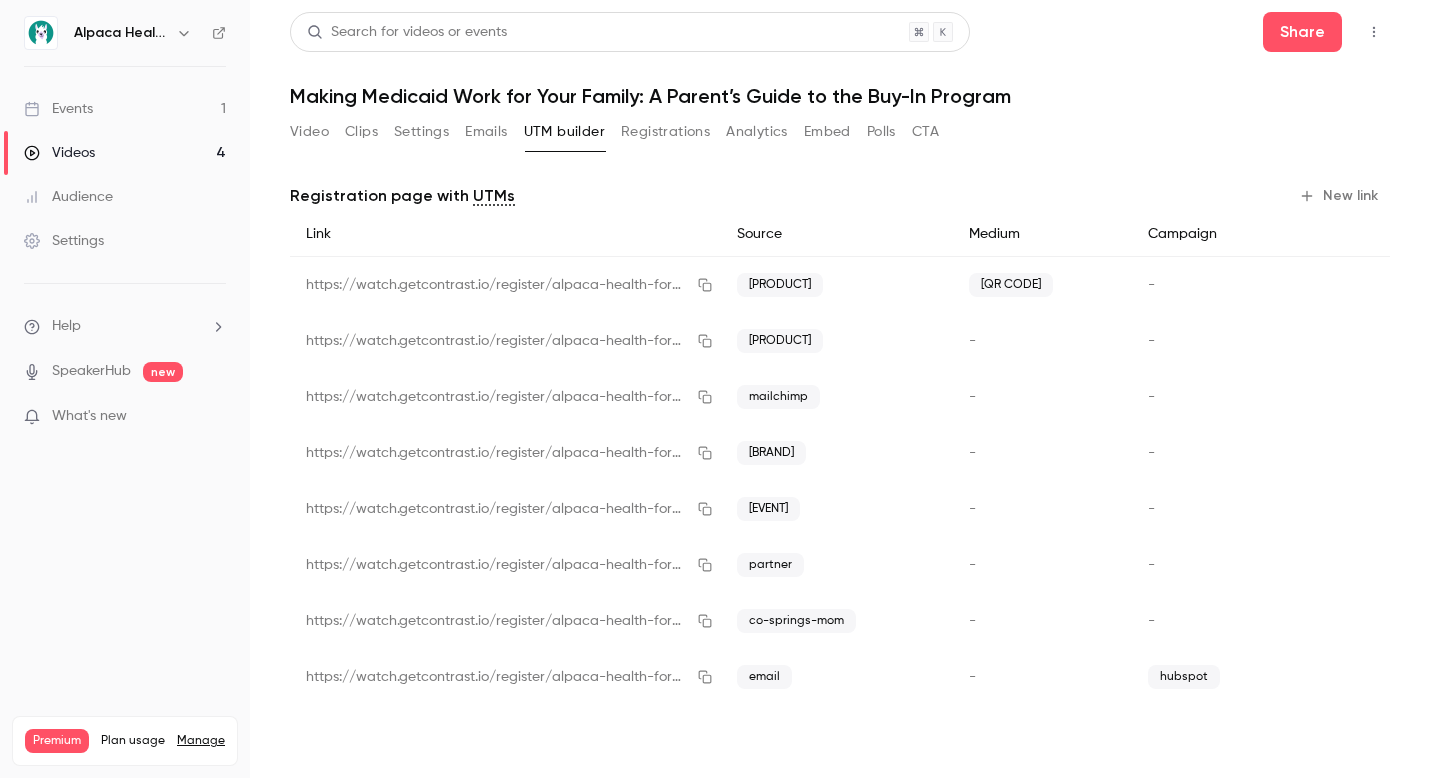 click on "Registrations" at bounding box center [665, 132] 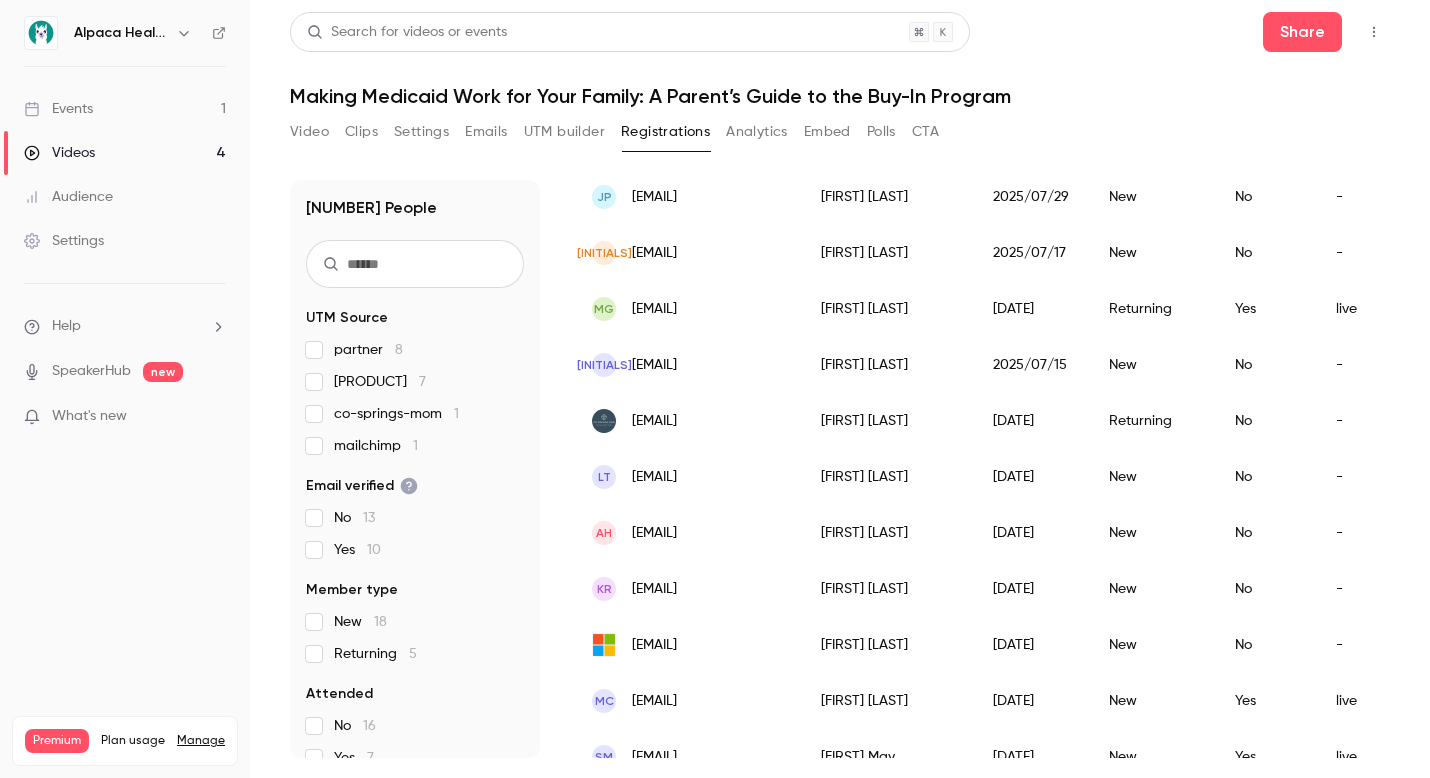 scroll, scrollTop: 216, scrollLeft: 0, axis: vertical 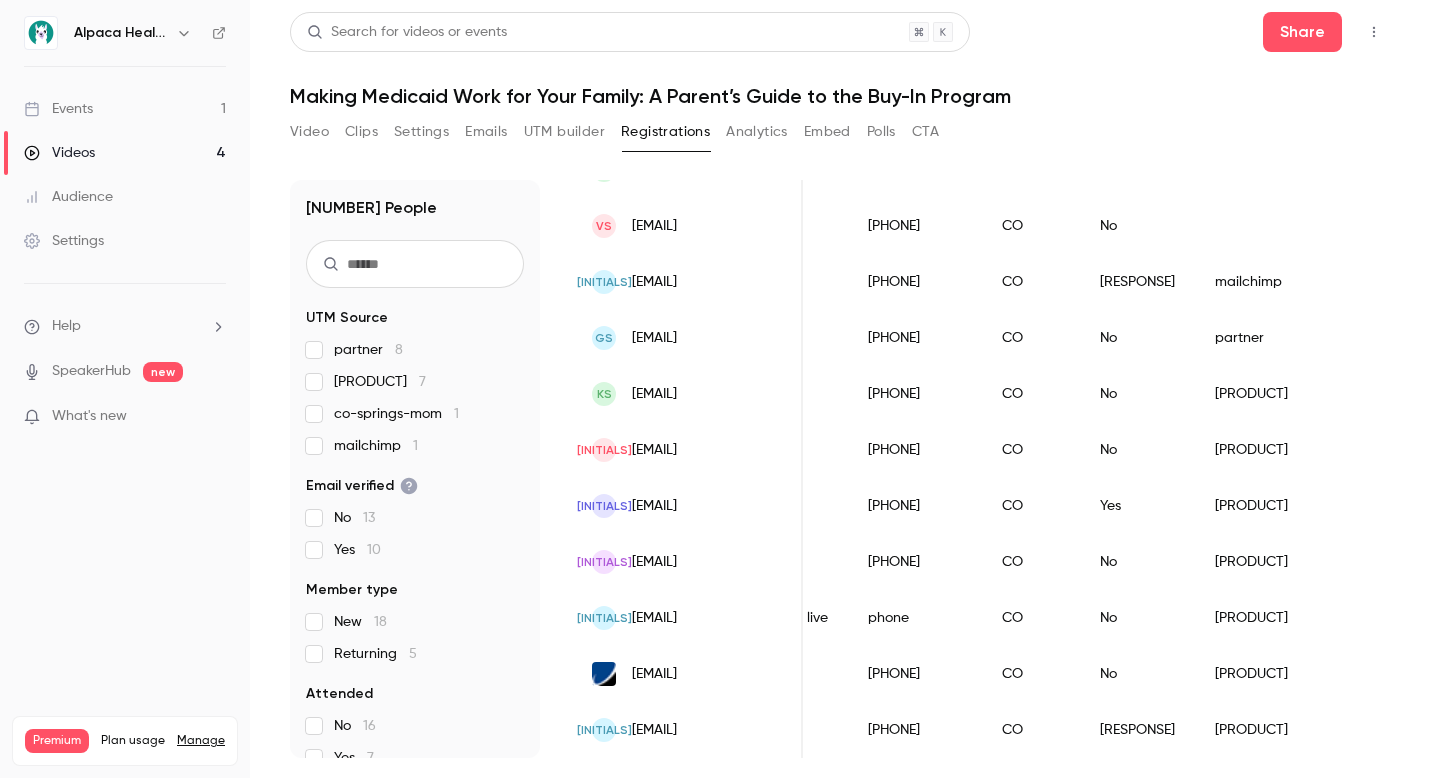 click on "-" at bounding box center (793, 338) 